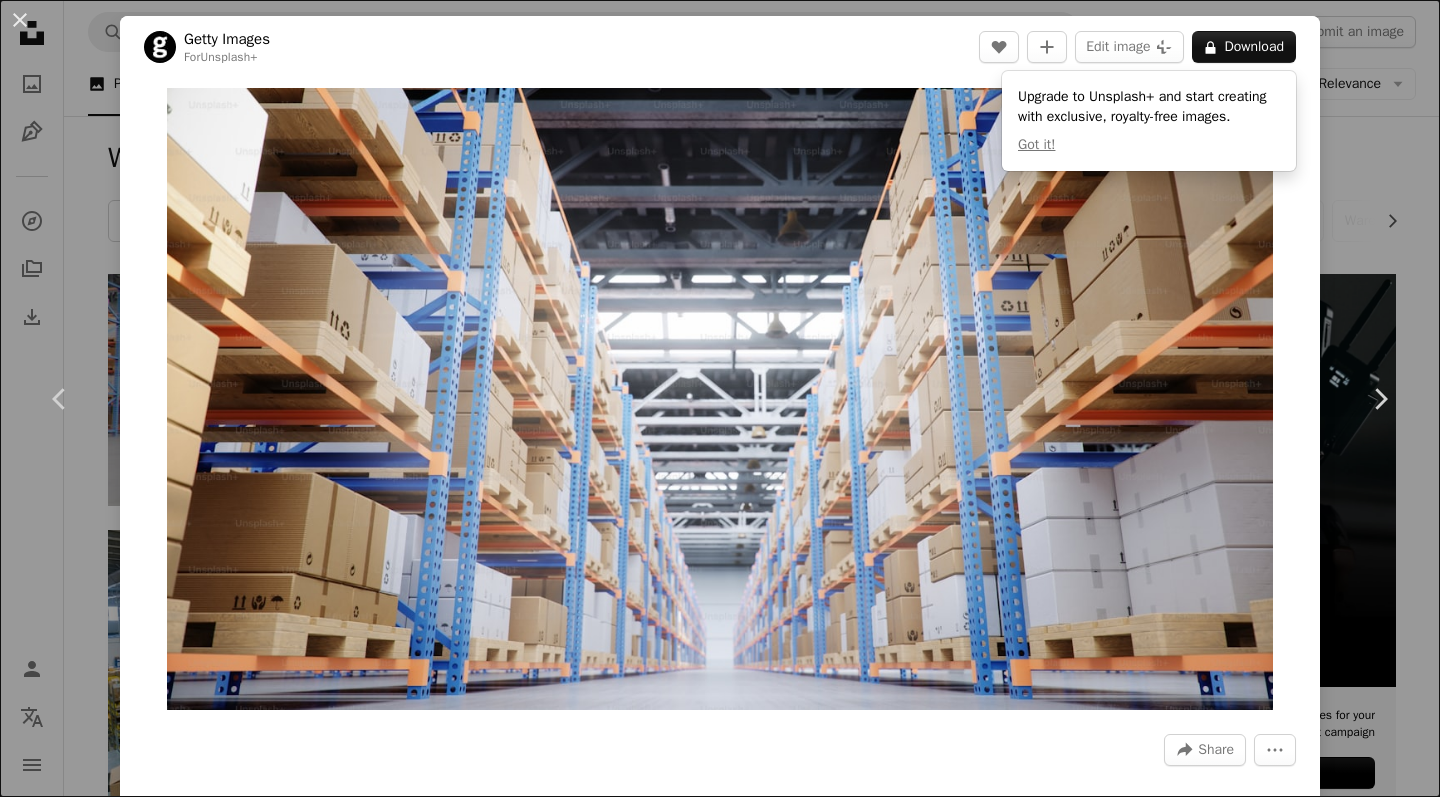 scroll, scrollTop: 1387, scrollLeft: 0, axis: vertical 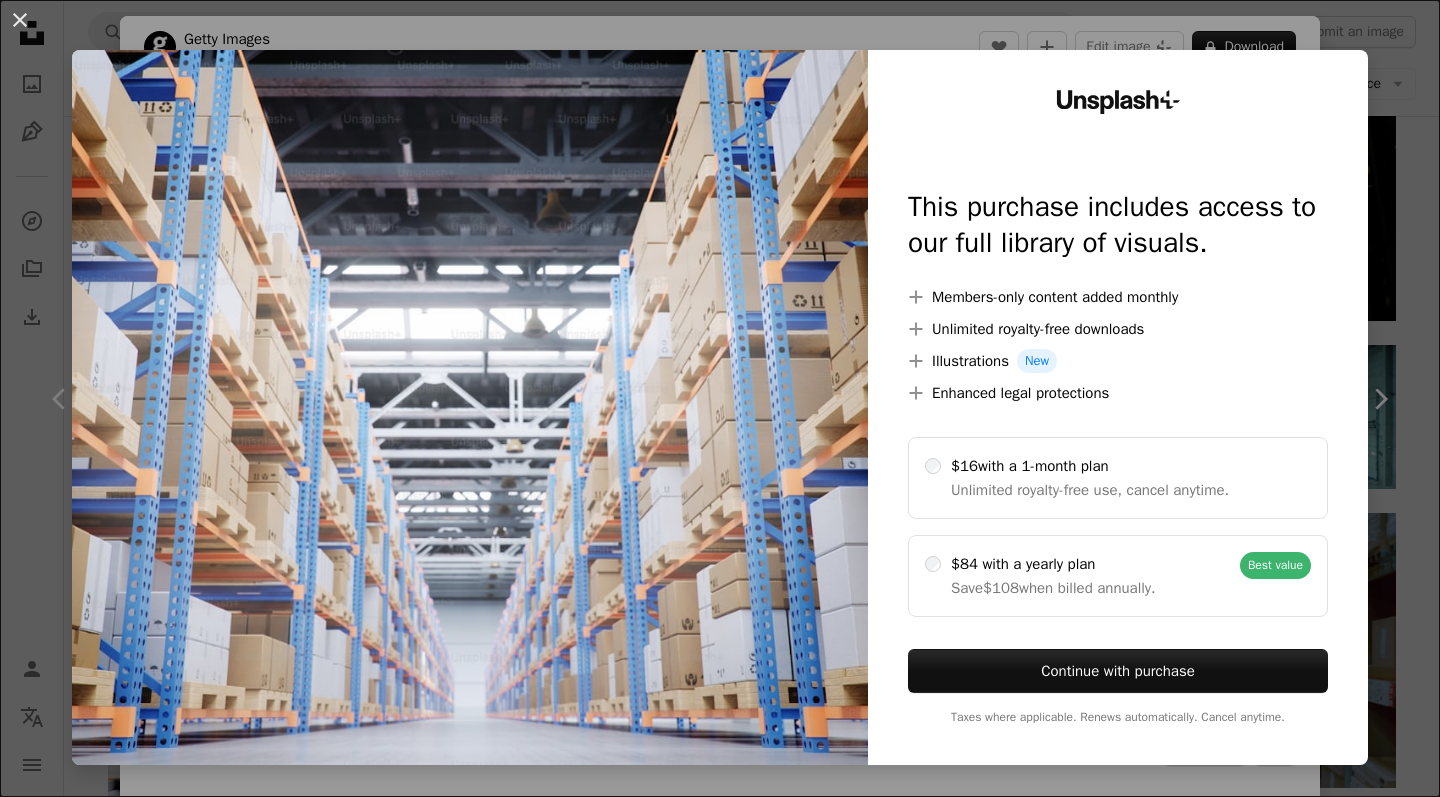 click on "An X shape Unsplash+ This purchase includes access to our full library of visuals. A plus sign Members-only content added monthly A plus sign Unlimited royalty-free downloads A plus sign Illustrations  New A plus sign Enhanced legal protections $16  with a 1-month plan Unlimited royalty-free use, cancel anytime. $84   with a yearly plan Save  $108  when billed annually. Best value Continue with purchase Taxes where applicable. Renews automatically. Cancel anytime." at bounding box center (720, 398) 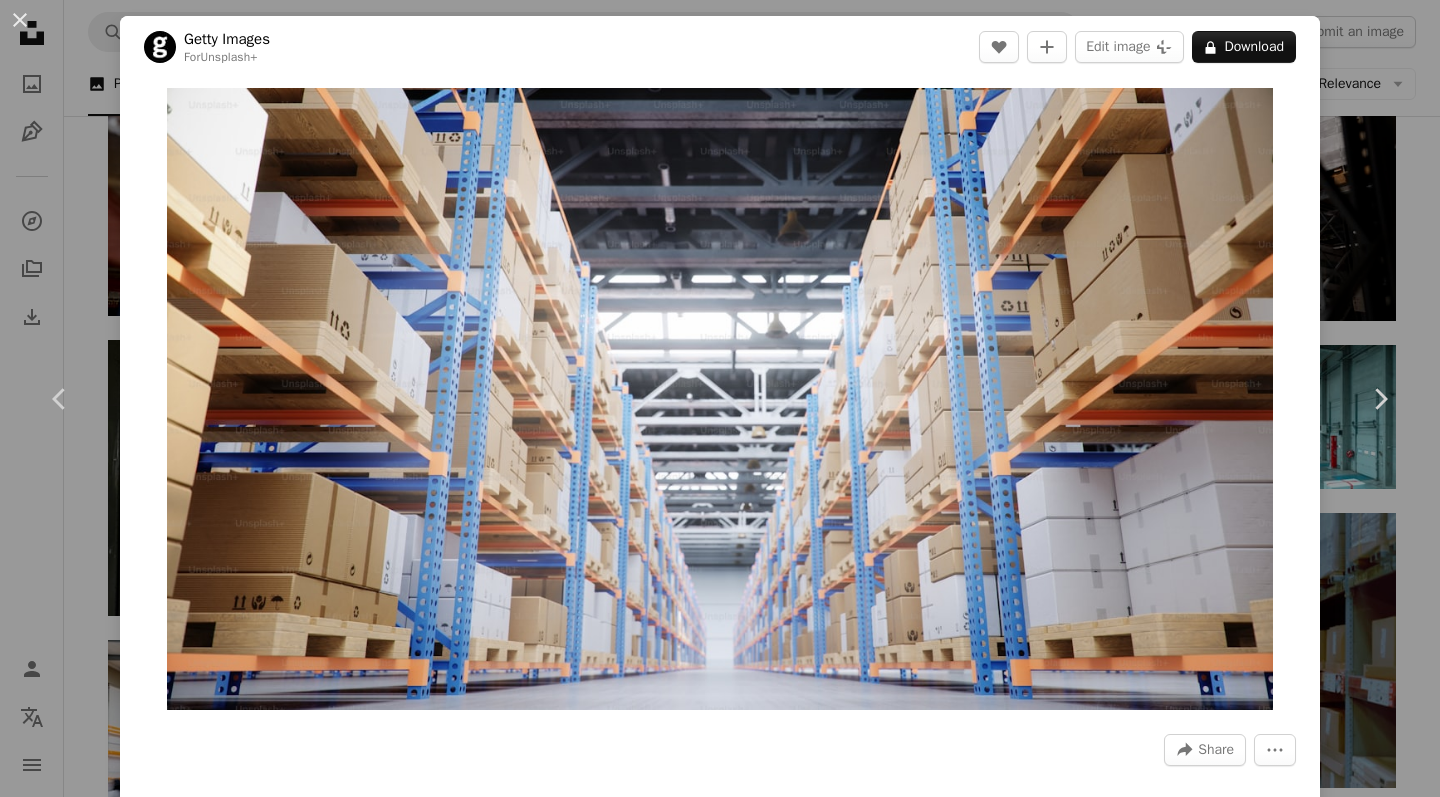 click on "An X shape Chevron left Chevron right Getty Images For  Unsplash+ A heart A plus sign Edit image   Plus sign for Unsplash+ A lock   Download Zoom in A forward-right arrow Share More Actions Calendar outlined Published on  April 13, 2023 Safety Licensed under the  Unsplash+ License technology warehouse yellow retail package shelf cardboard indoors forklift cardboard box automatic cargo container aisle manufacturing equipment freight transportation heap Free pictures From this series Plus sign for Unsplash+ Related images Plus sign for Unsplash+ A heart A plus sign Getty Images For  Unsplash+ A lock   Download Plus sign for Unsplash+ A heart A plus sign Getty Images For  Unsplash+ A lock   Download Plus sign for Unsplash+ A heart A plus sign Getty Images For  Unsplash+ A lock   Download Plus sign for Unsplash+ A heart A plus sign [USERNAME] For  Unsplash+ A lock   Download Plus sign for Unsplash+ A heart A plus sign Getty Images For  Unsplash+ A lock   Download Plus sign for Unsplash+ A heart For" at bounding box center (720, 398) 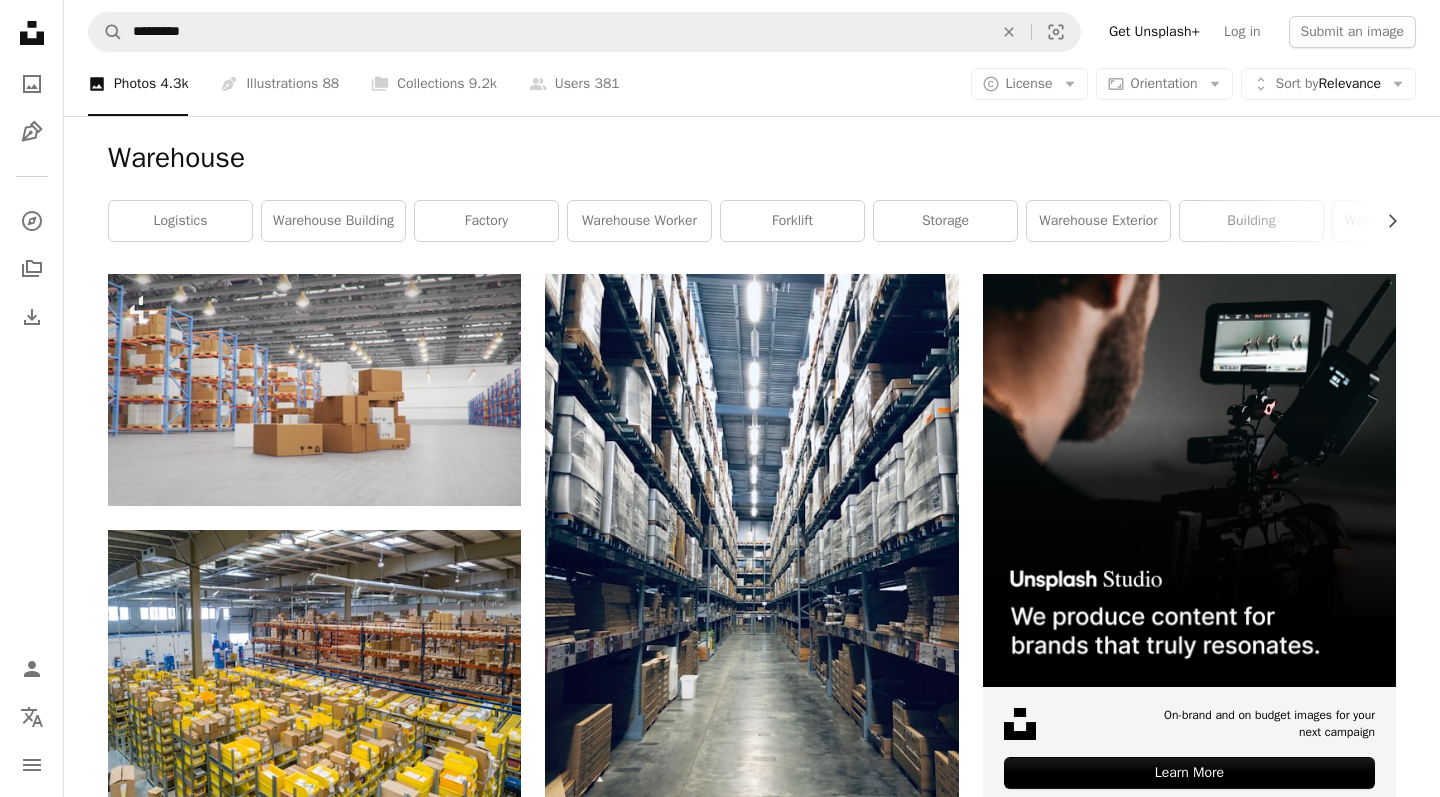 scroll, scrollTop: 0, scrollLeft: 0, axis: both 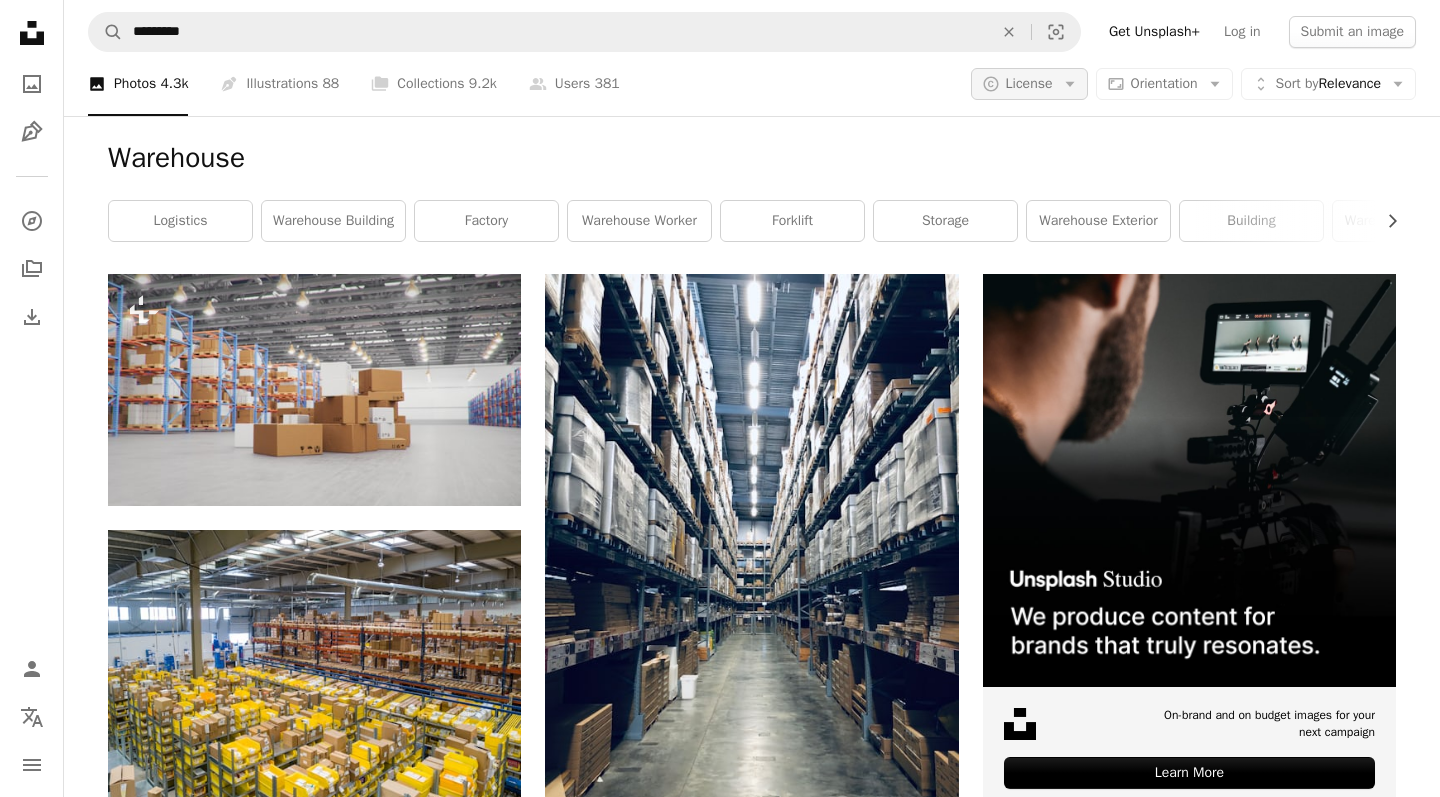 click on "Arrow down" 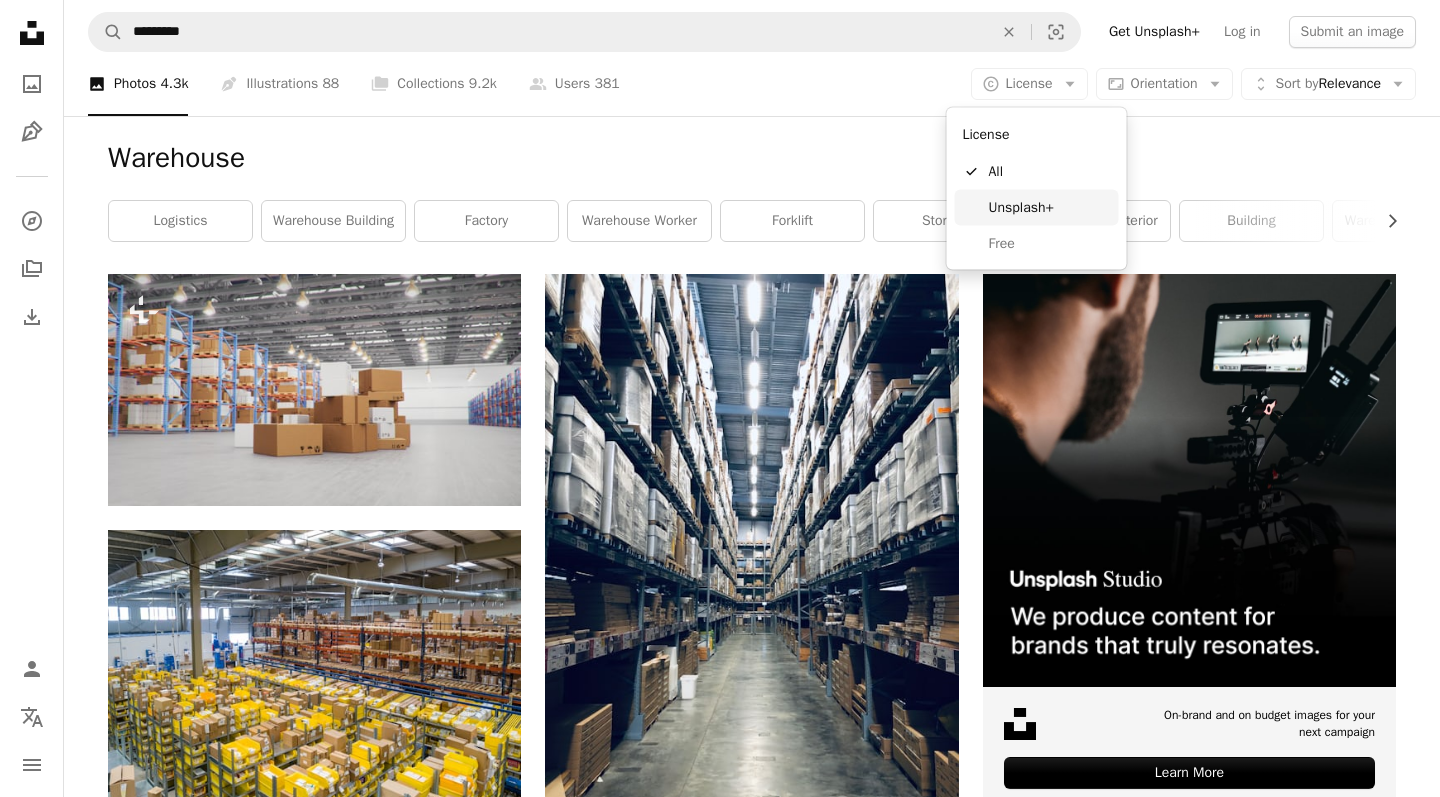 click on "Free" at bounding box center (1050, 243) 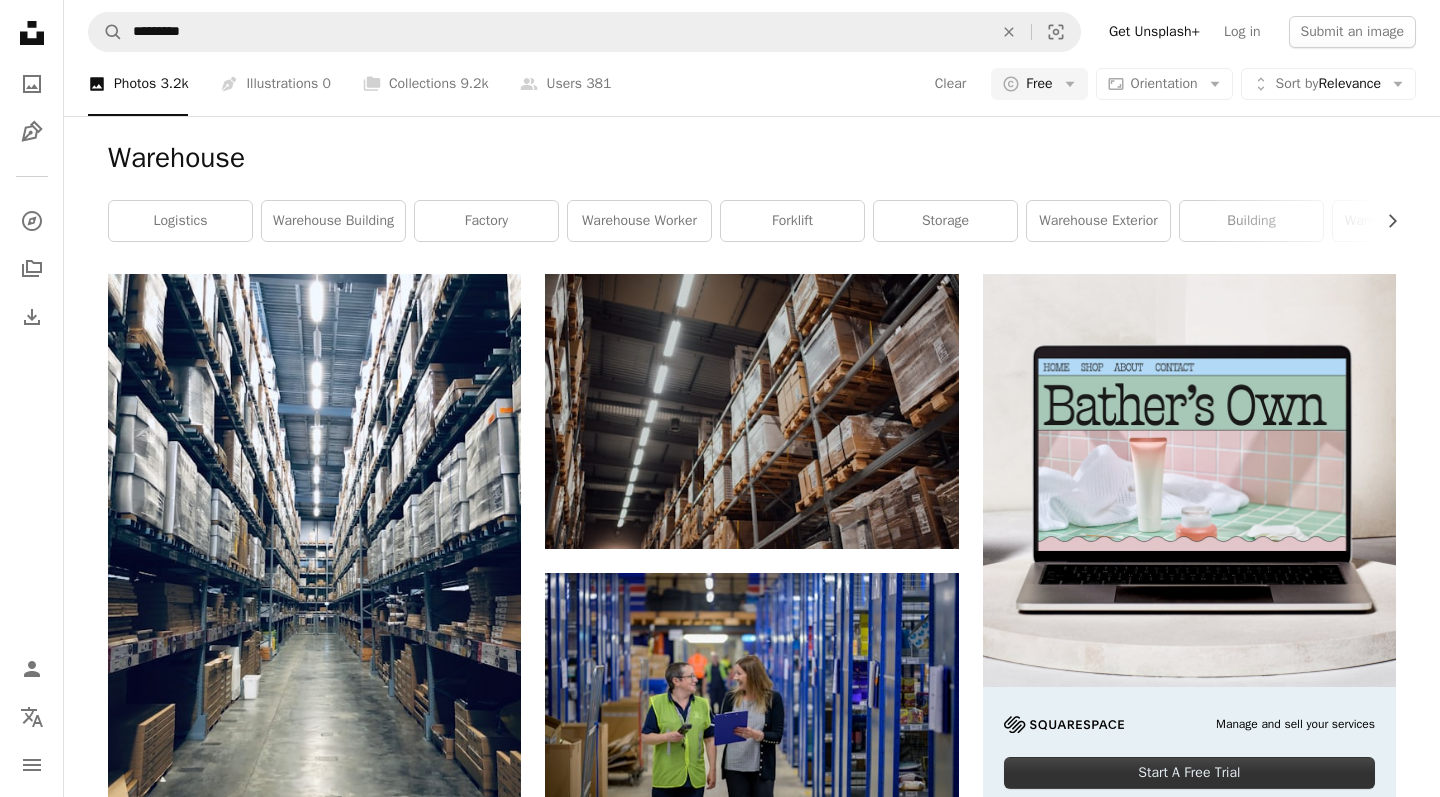 click on "Warehouse Chevron right logistics warehouse building factory warehouse worker forklift storage warehouse exterior building warehouse outside empty warehouse logistic office" at bounding box center [752, 195] 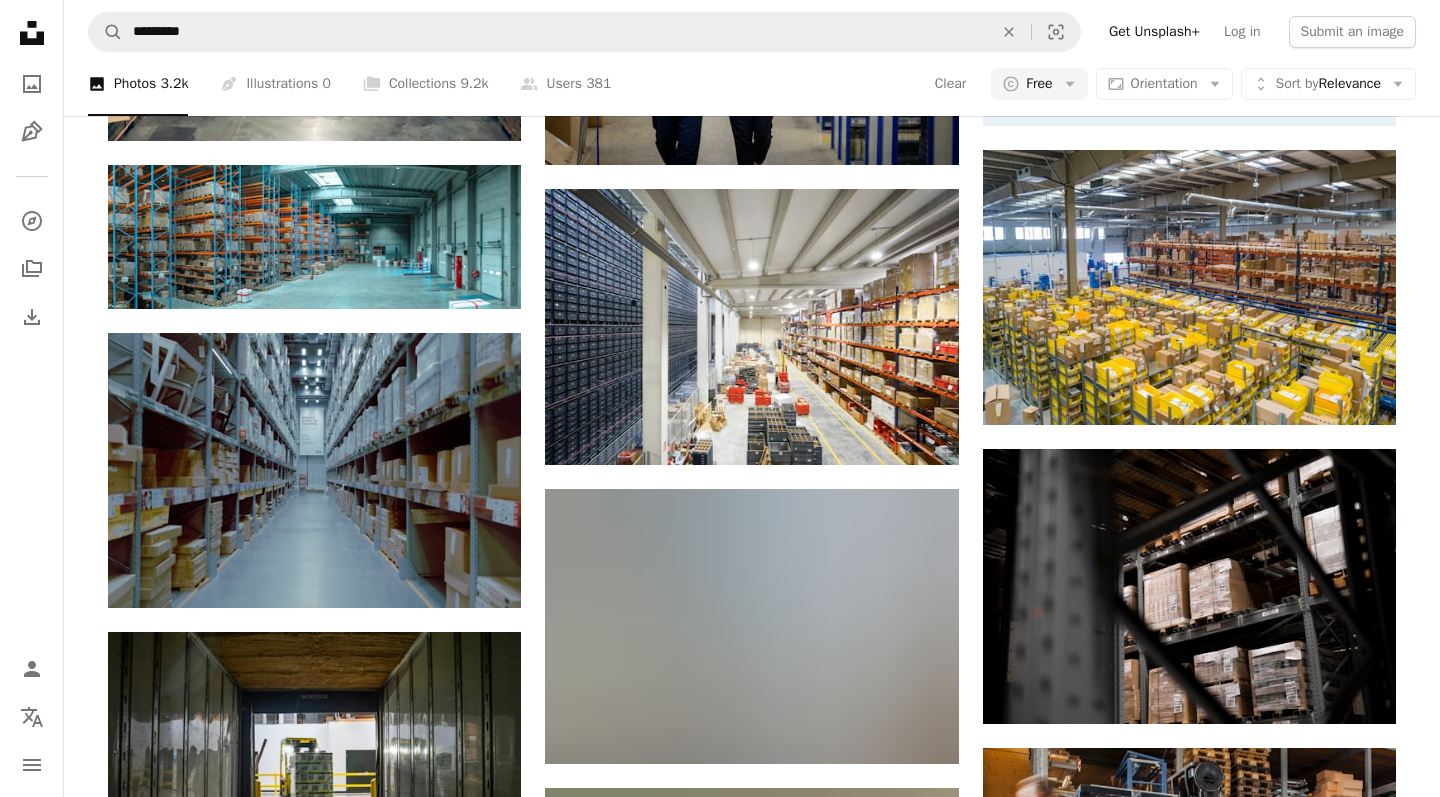 scroll, scrollTop: 685, scrollLeft: 0, axis: vertical 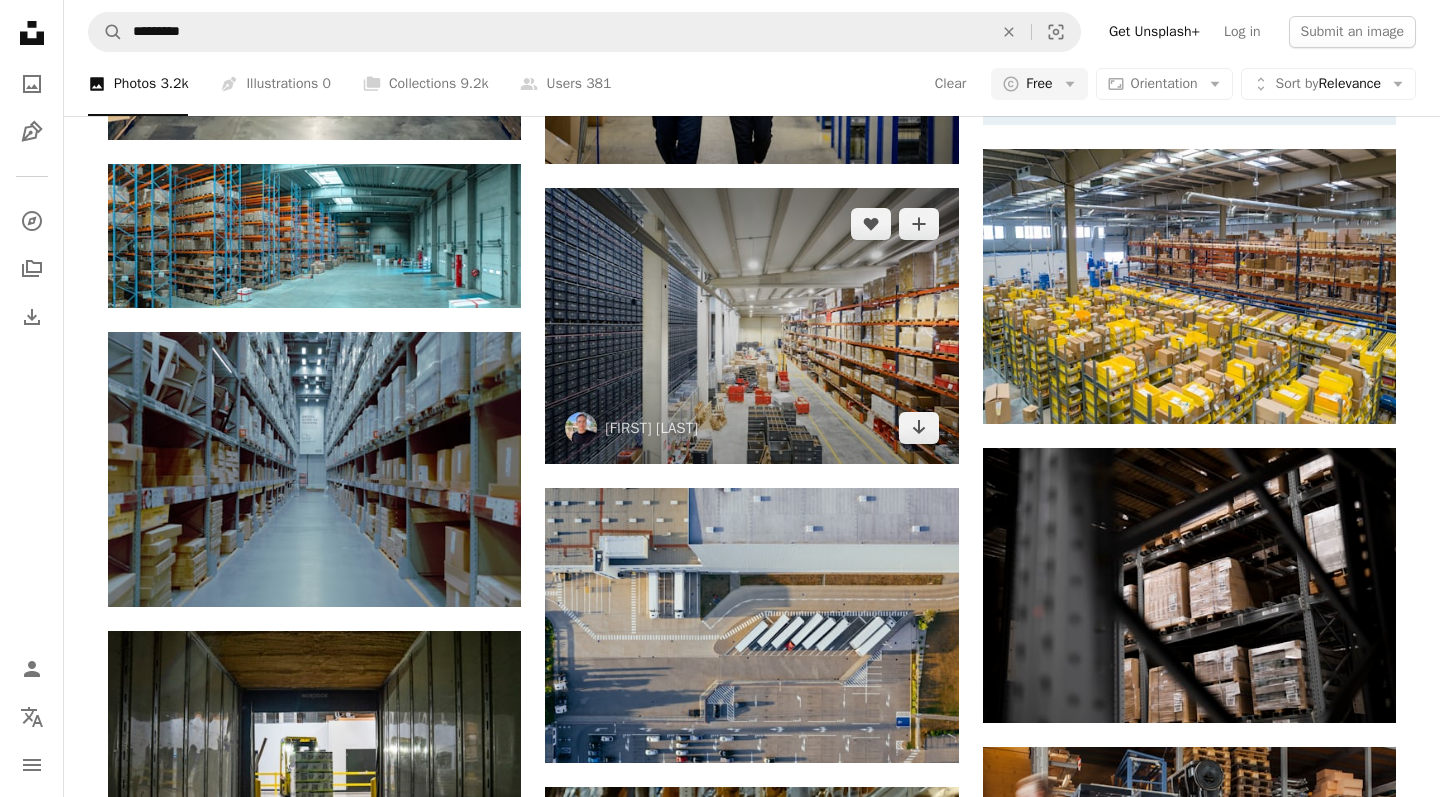 click at bounding box center [751, 326] 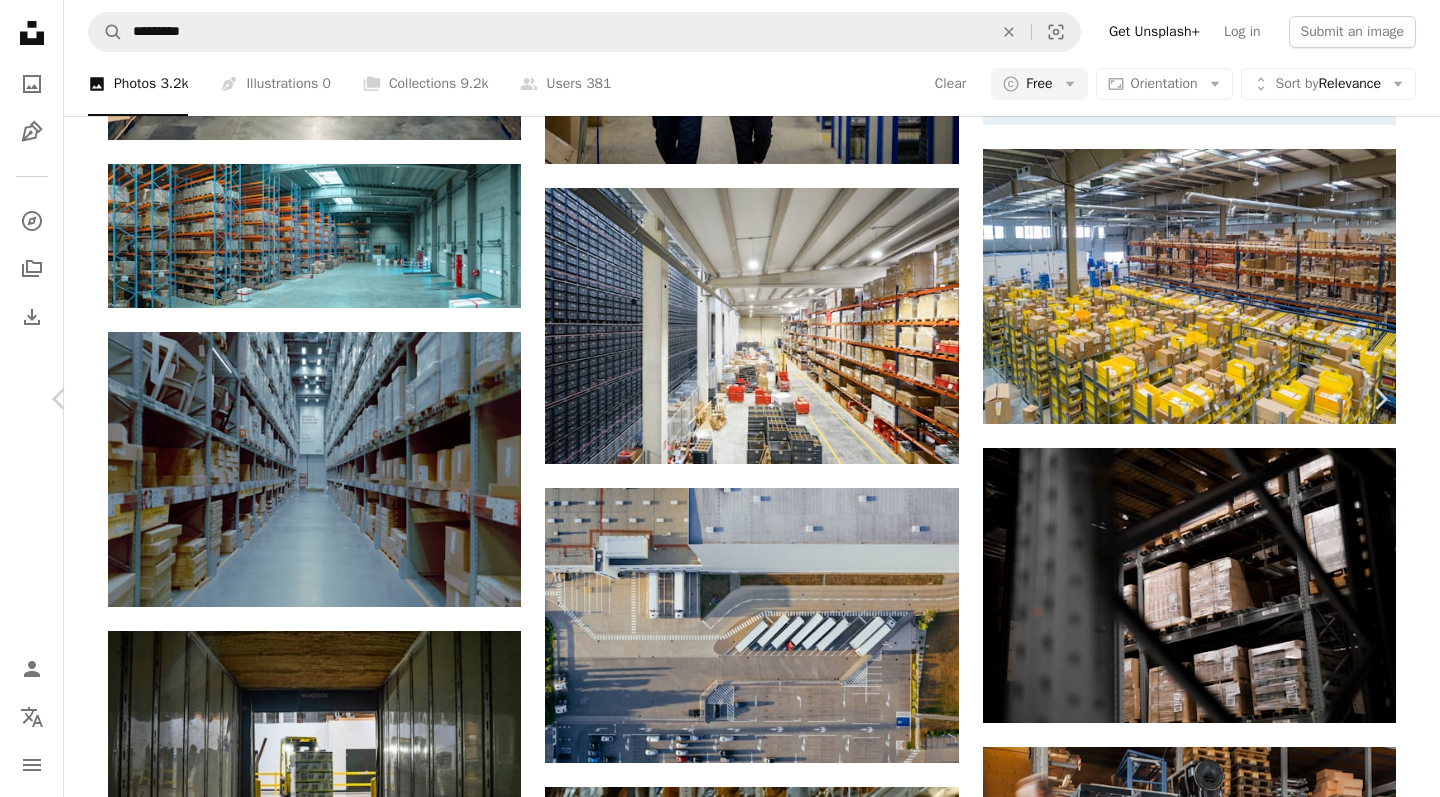 click at bounding box center (720, 3910) 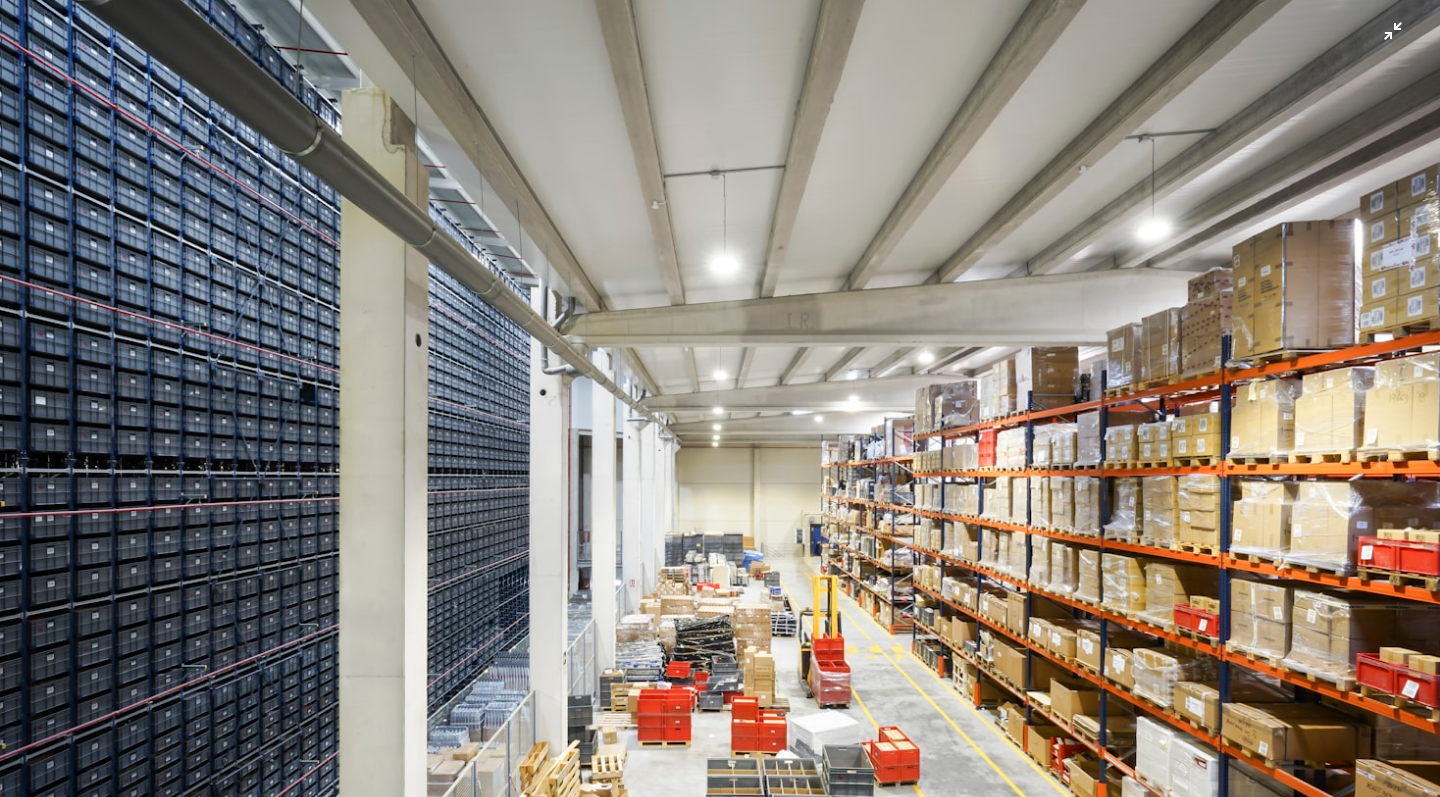 scroll, scrollTop: 82, scrollLeft: 0, axis: vertical 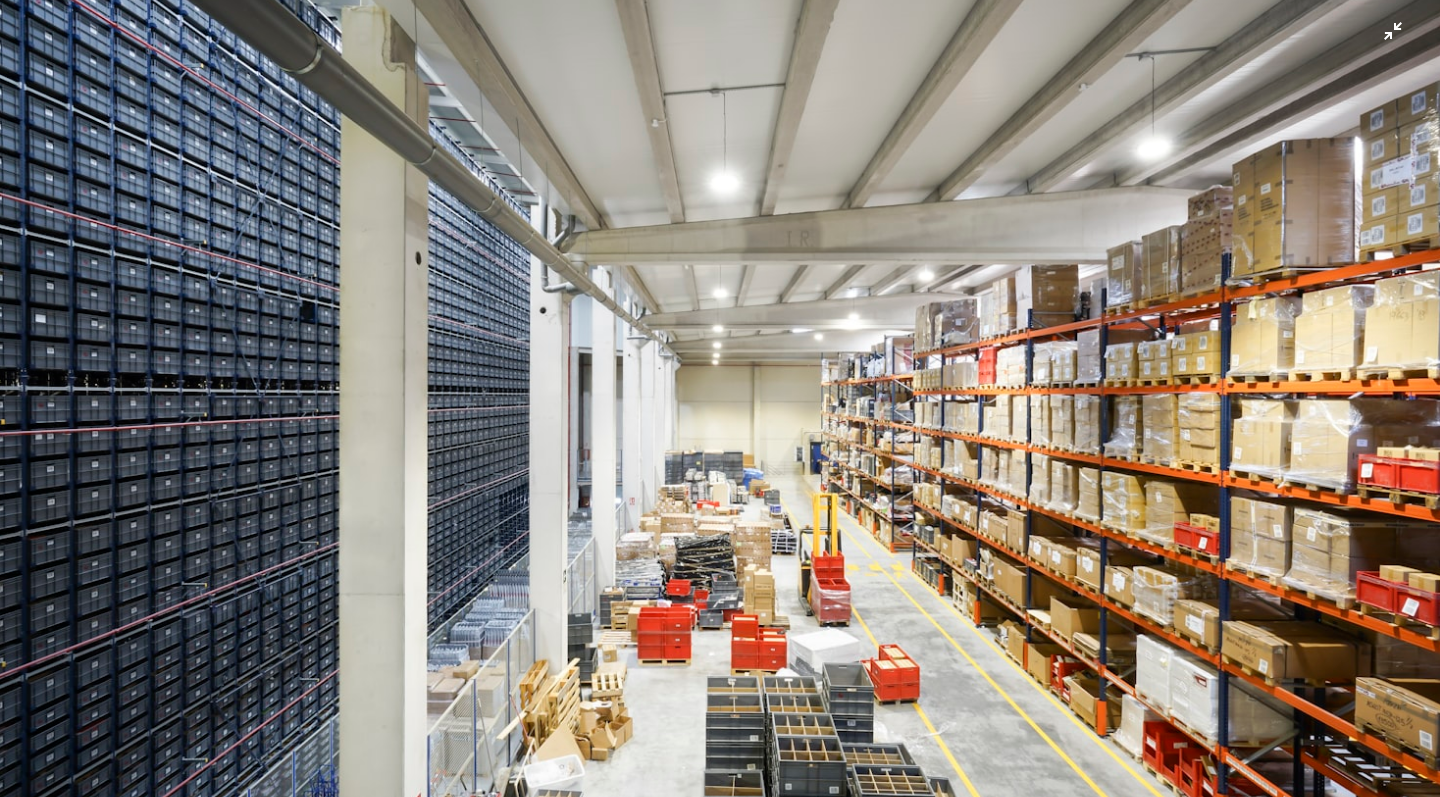 click at bounding box center (720, 398) 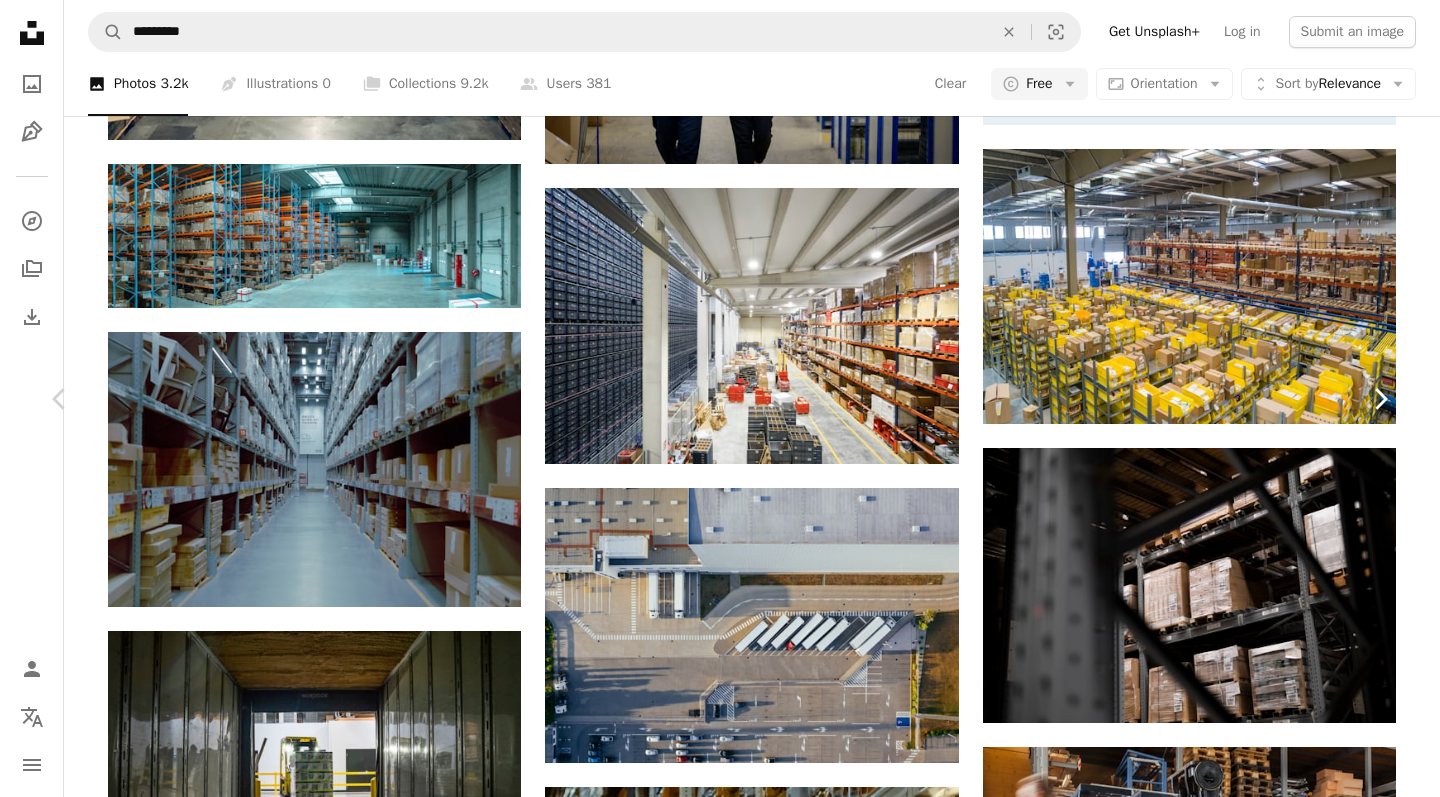 click on "Chevron right" at bounding box center (1380, 399) 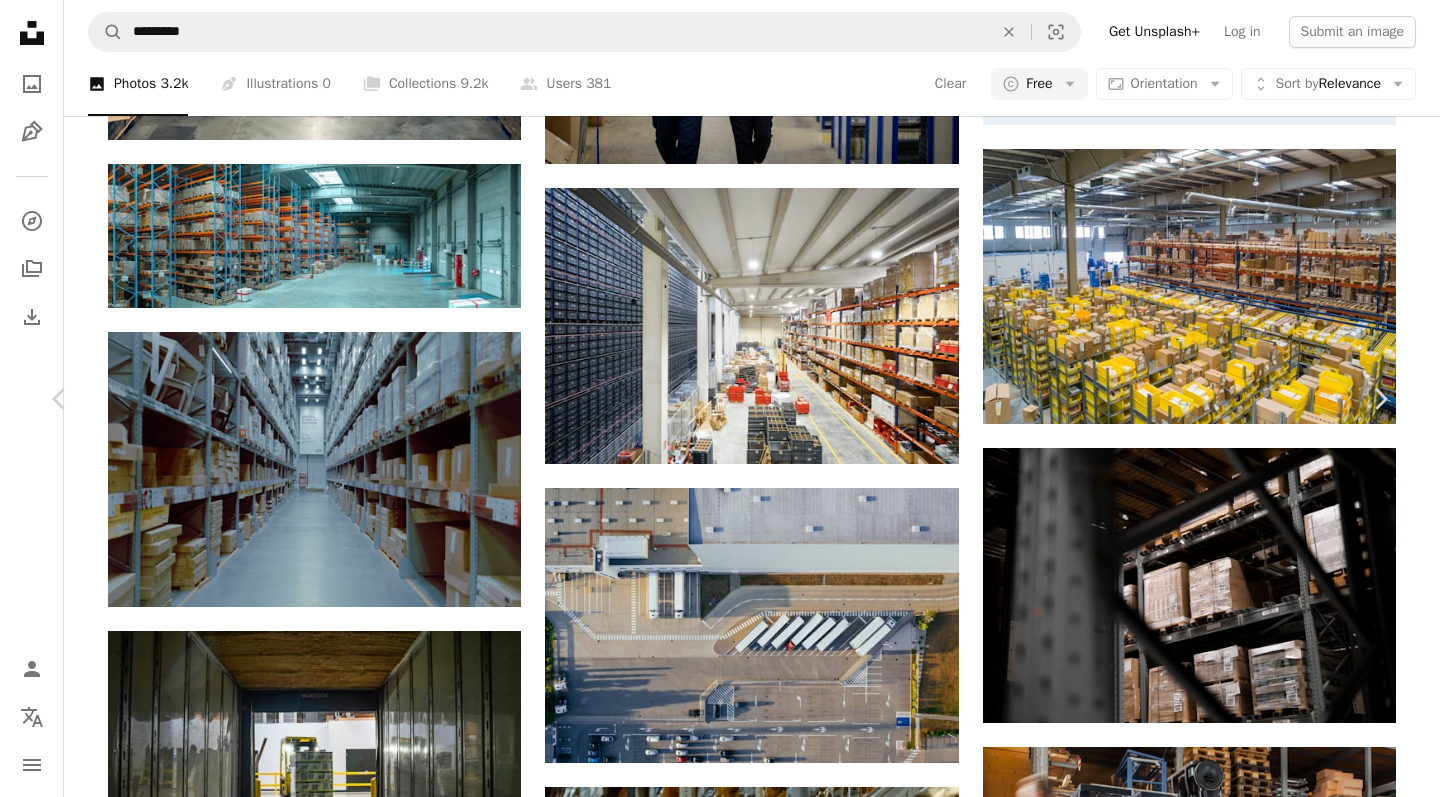 click on "An X shape Chevron left Chevron right [FIRST] [LAST] Available for hire A checkmark inside of a circle A heart A plus sign Edit image   Plus sign for Unsplash+ Download free Chevron down Zoom in Views 3,824,809 Downloads 61,714 A forward-right arrow Share Info icon Info More Actions Instagram : @[USERNAME] A map marker [CITY], [COUNTRY] Calendar outlined Published on  July 26, 2021 Camera SONY, ILCE-7M3 Safety Free to use under the  Unsplash License amazon supply chain Stock Photos & Images logistic Stock Photos & Images chain place carton supply amazon prime docks logistics center building warehouse france lille Free images Browse premium related images on iStock  |  Save 20% with code UNSPLASH20 View more on iStock  ↗ Related images A heart A plus sign [FIRST] [LAST] Available for hire A checkmark inside of a circle Arrow pointing down A heart A plus sign CPG.IO eCommerce Execution Available for hire A checkmark inside of a circle Arrow pointing down A heart A plus sign [FIRST] [LAST] Arrow pointing down A heart" at bounding box center [720, 3909] 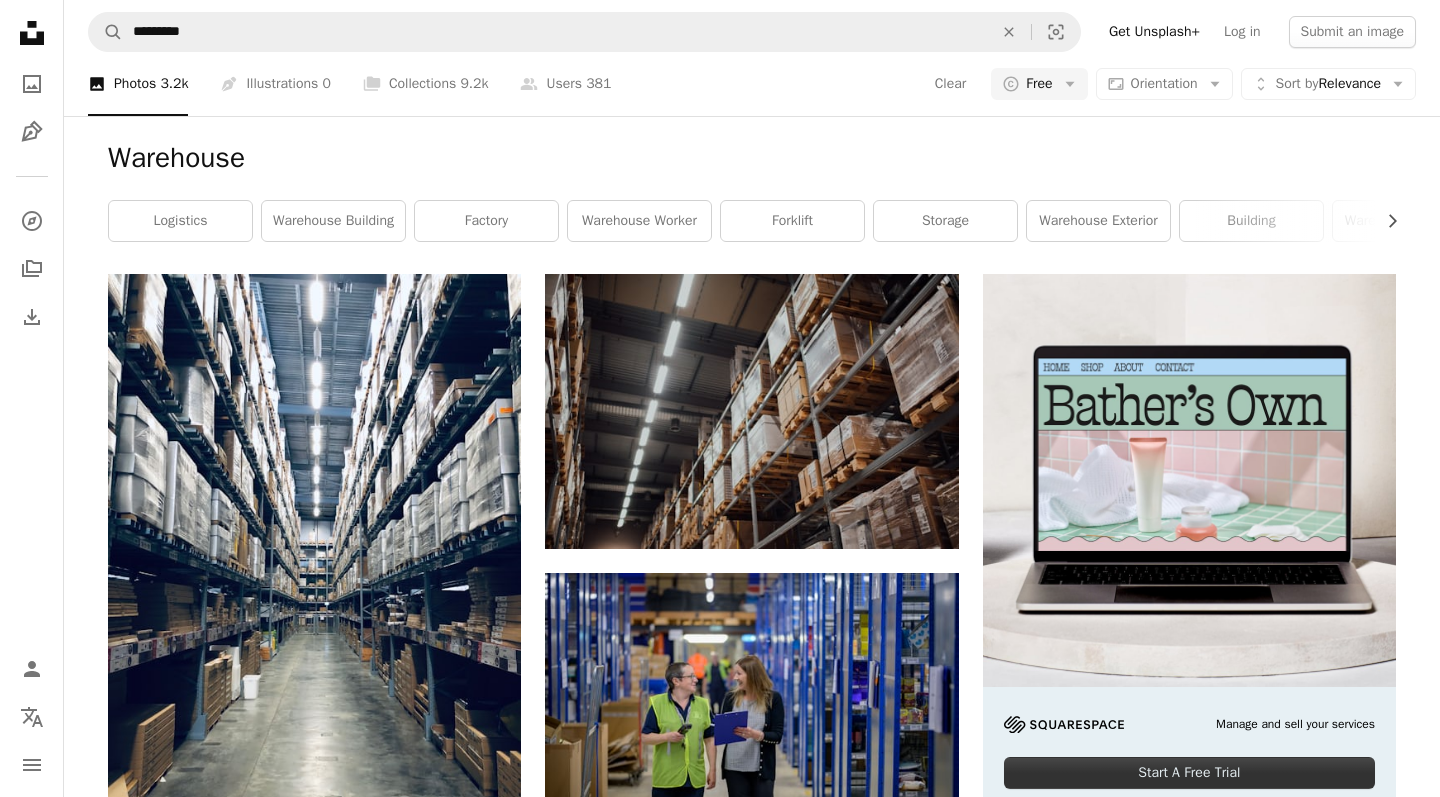 scroll, scrollTop: 0, scrollLeft: 0, axis: both 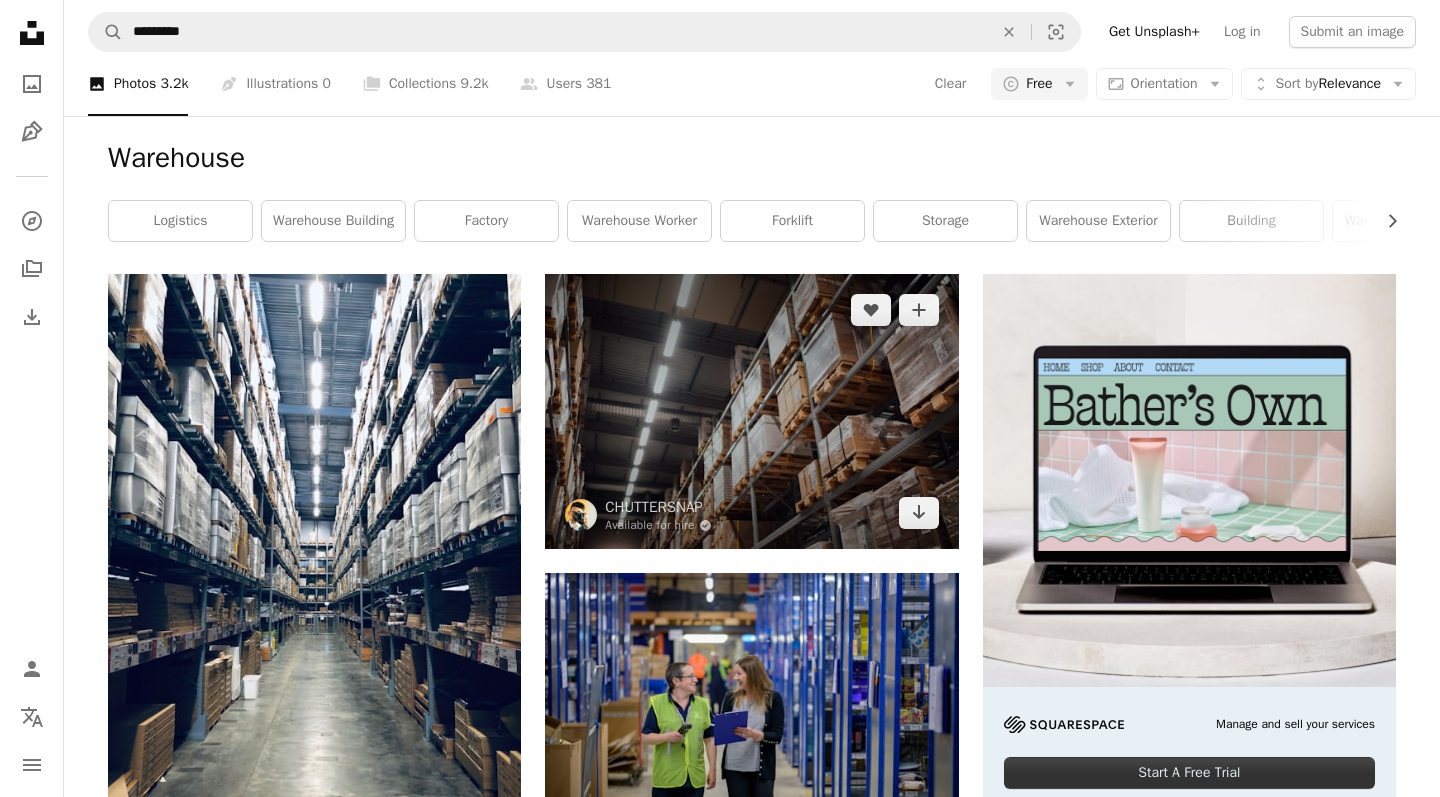 click at bounding box center [751, 411] 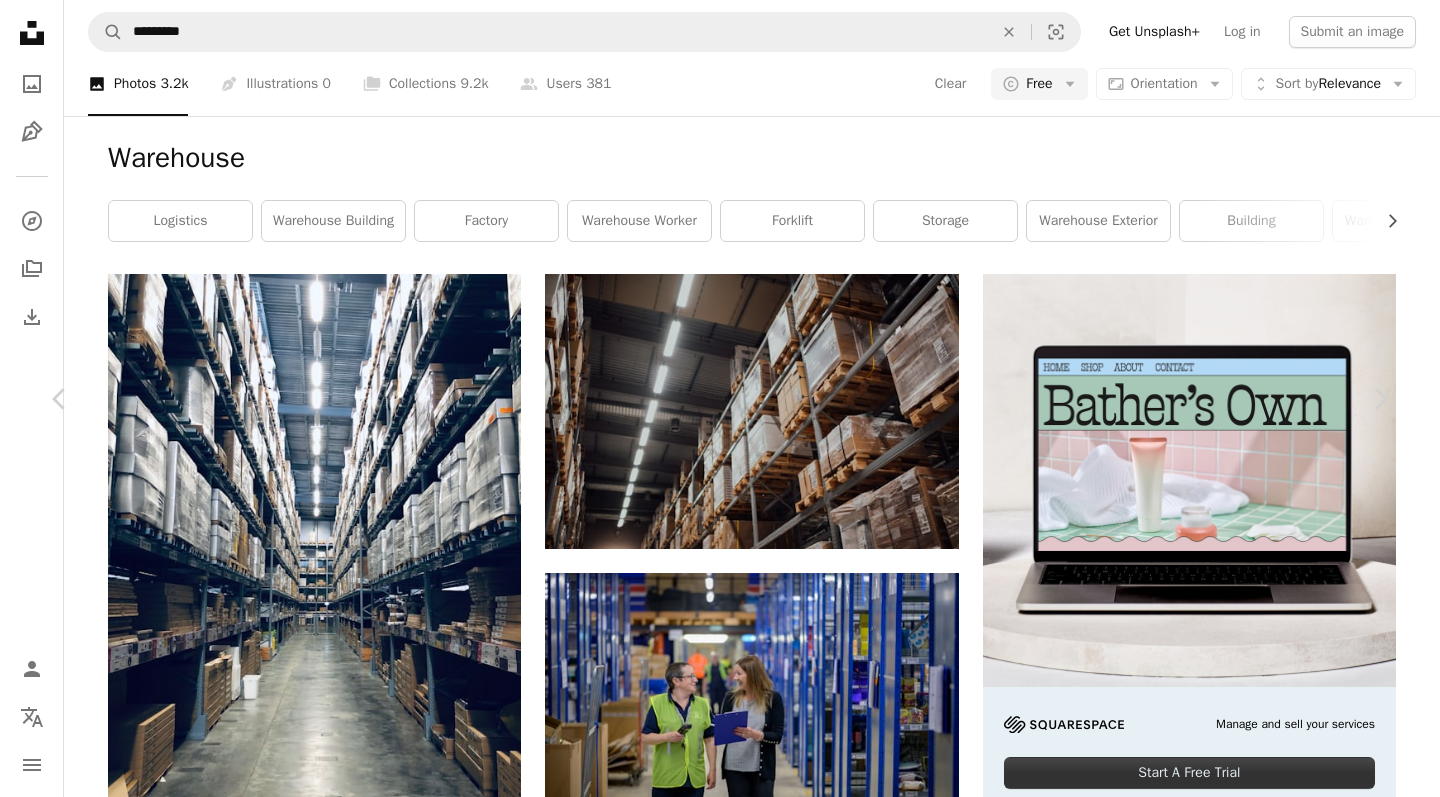 click on "An X shape Chevron left Chevron right [USERNAME] Available for hire A checkmark inside of a circle A heart A plus sign Edit image   Plus sign for Unsplash+ Download free Chevron down Zoom in Views 10,460,769 Downloads 147,765 A forward-right arrow Share Info icon Info More Actions Calendar outlined Published on  April 19, 2020 Camera NIKON CORPORATION, NIKON Z 6 Safety Free to use under the  Unsplash License building grey warehouse logistics indoors Creative Commons images Browse premium related images on iStock  |  Save 20% with code UNSPLASH20 View more on iStock  ↗ Related images A heart A plus sign [FIRST] [LAST] Available for hire A checkmark inside of a circle Arrow pointing down A heart A plus sign [FIRST] [LAST] Available for hire A checkmark inside of a circle Arrow pointing down Plus sign for Unsplash+ A heart A plus sign Getty Images For  Unsplash+ A lock   Download A heart A plus sign [FIRST] [LAST] Arrow pointing down A heart A plus sign [FIRST] [LAST]" at bounding box center (720, 4594) 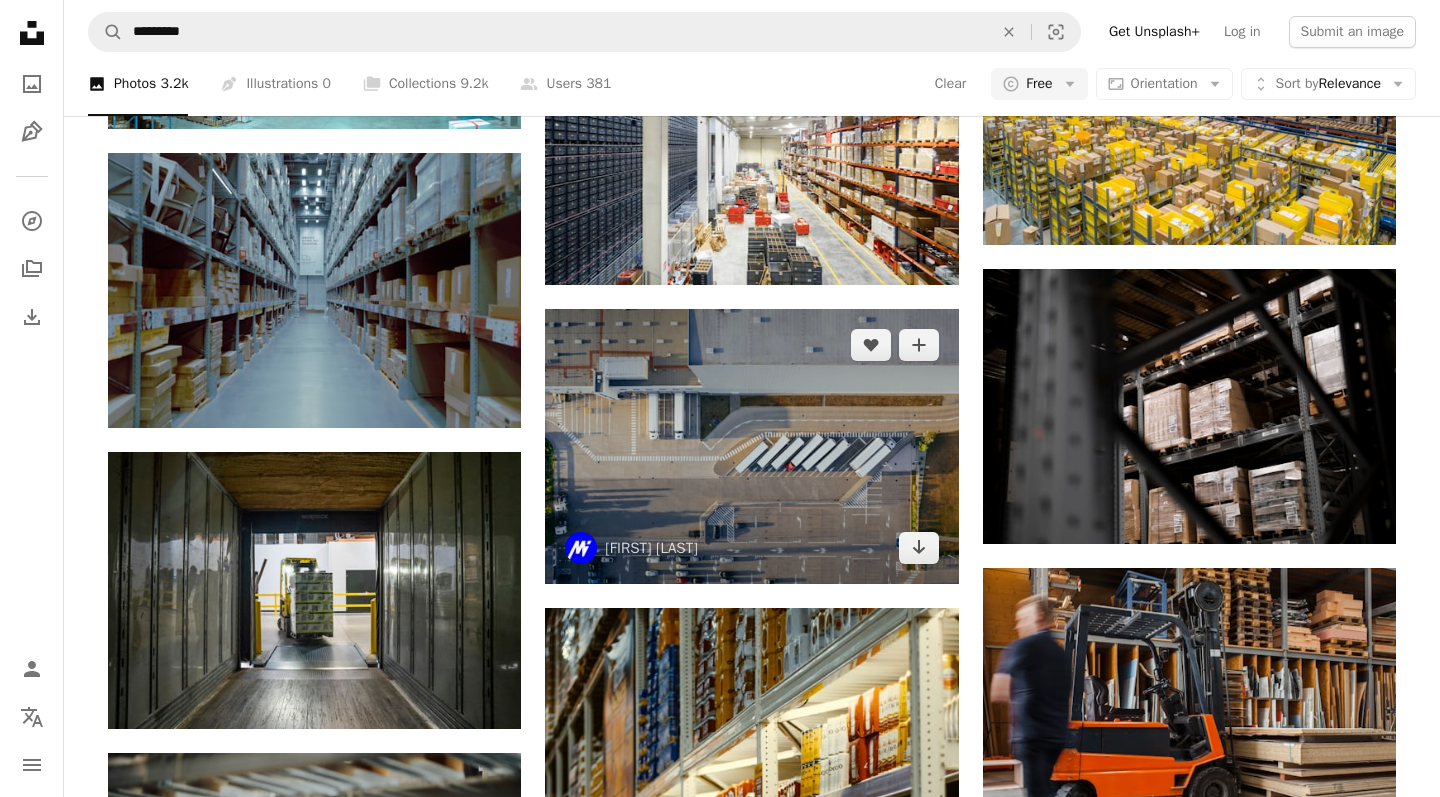 scroll, scrollTop: 865, scrollLeft: 0, axis: vertical 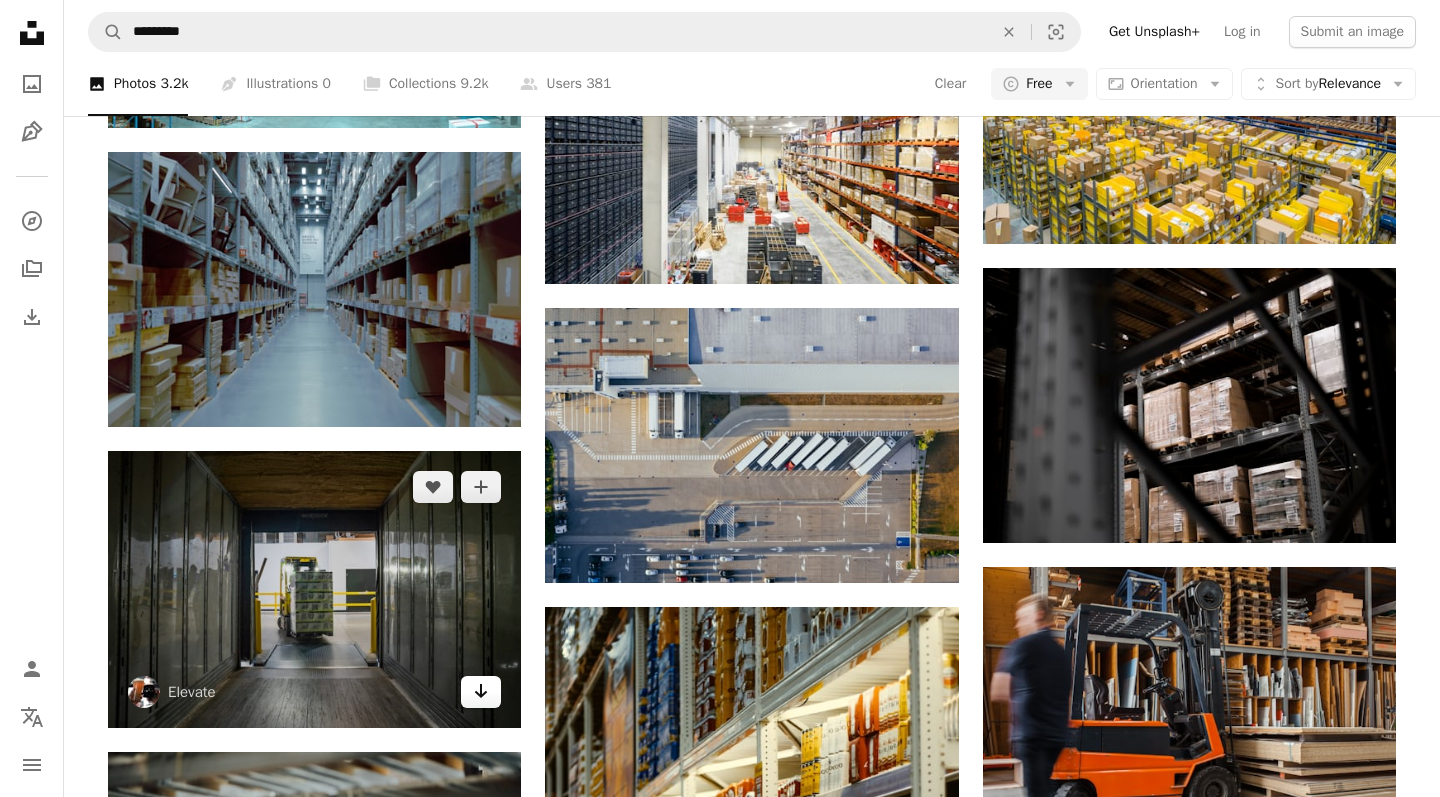 click on "Arrow pointing down" 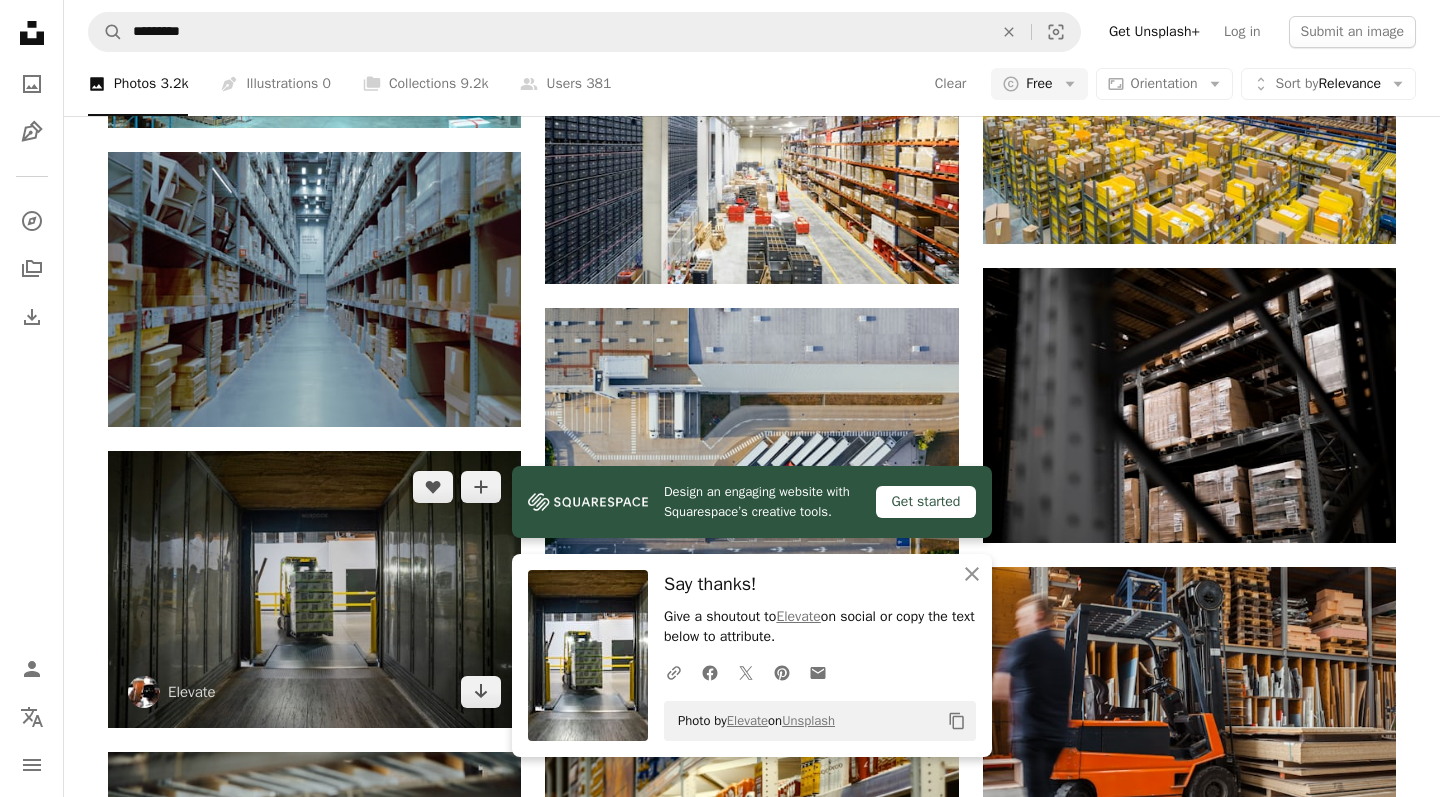 click at bounding box center [314, 589] 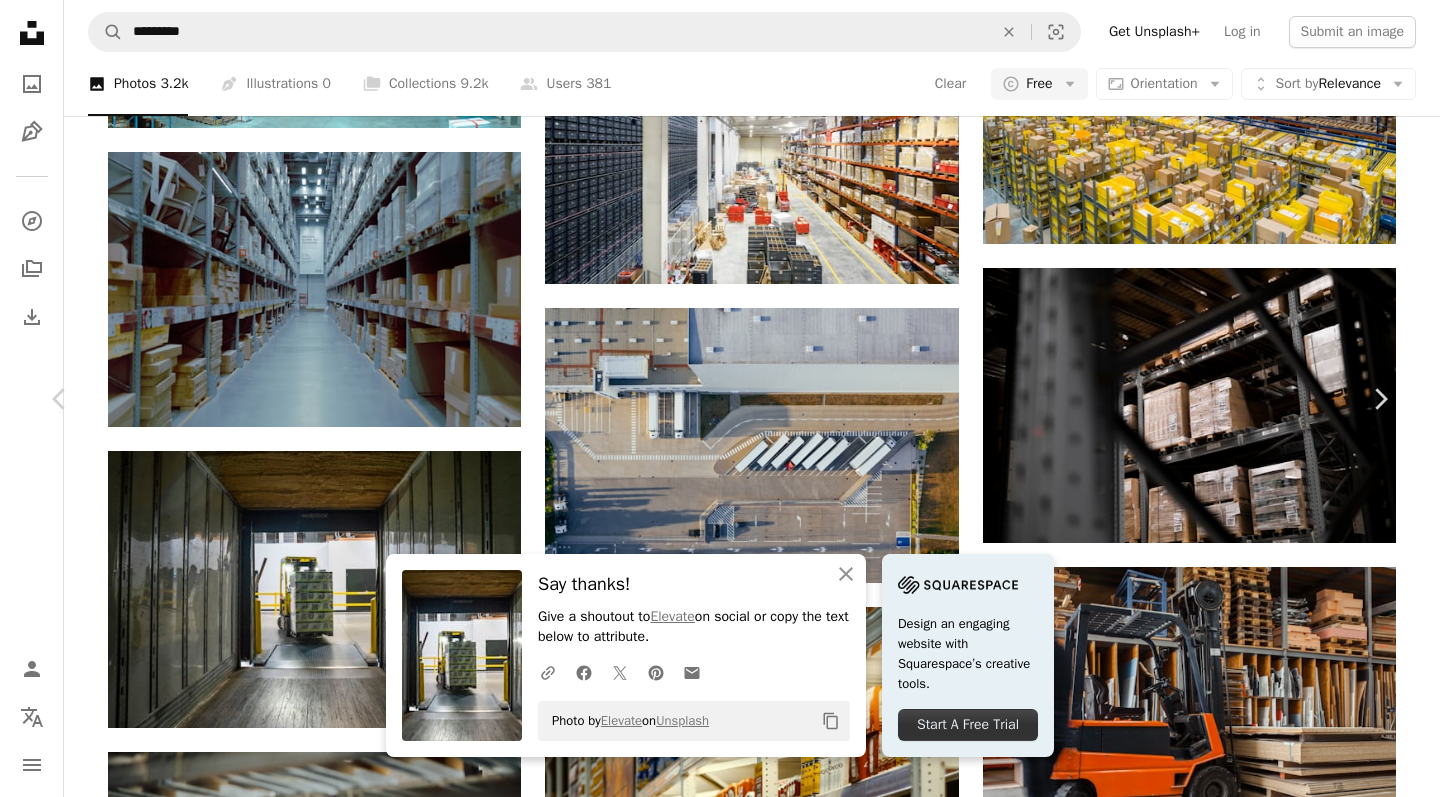 click on "Download free" at bounding box center [1206, 3378] 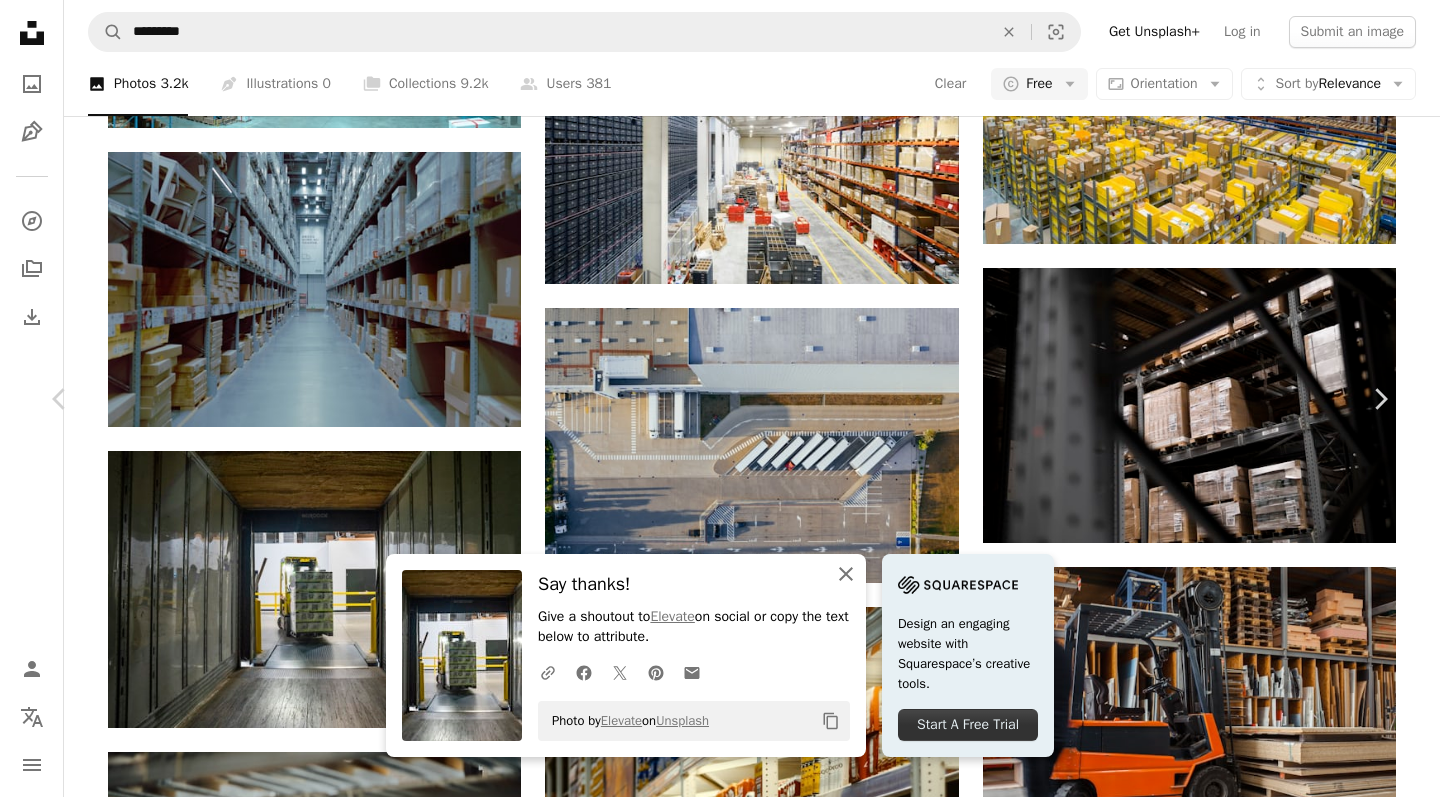 click 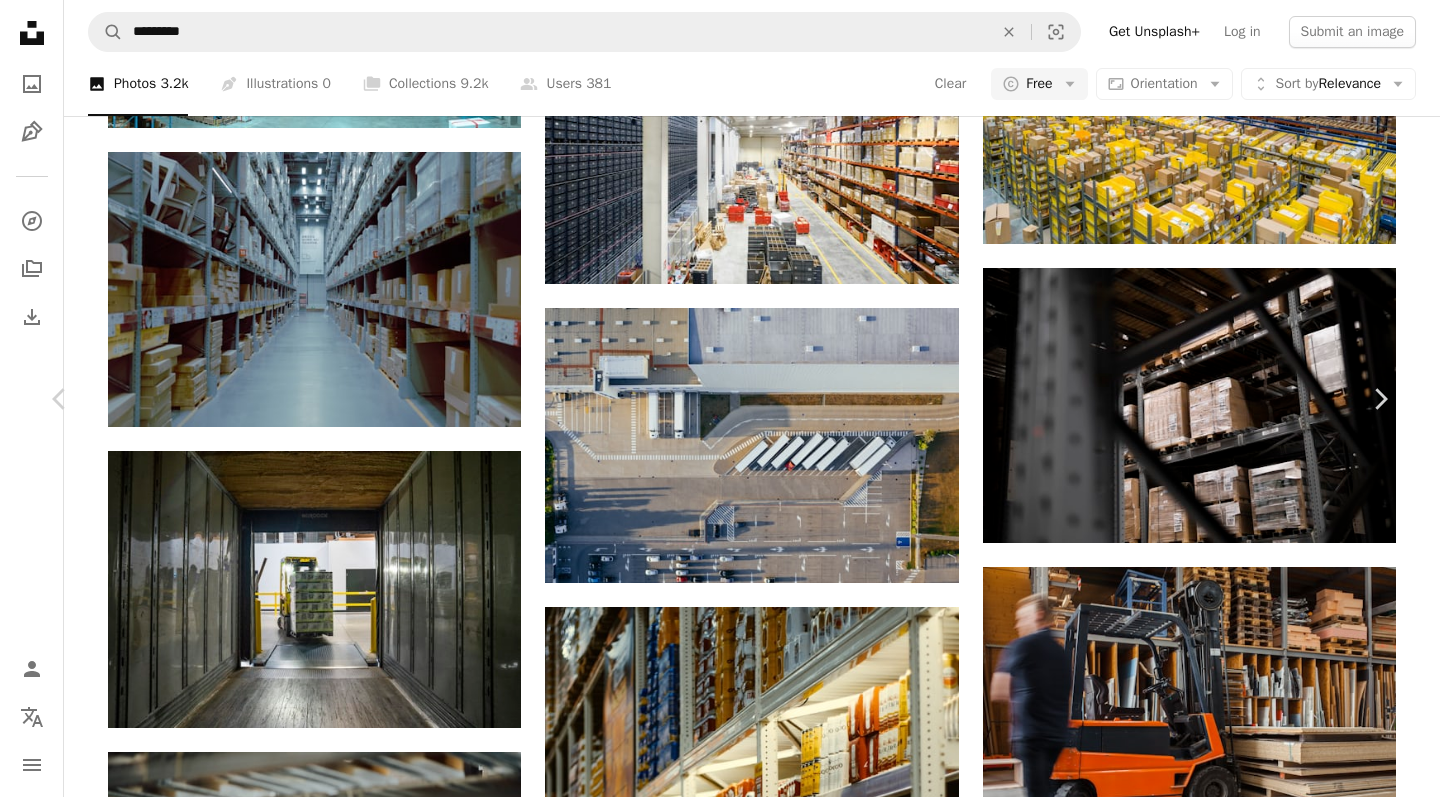 click 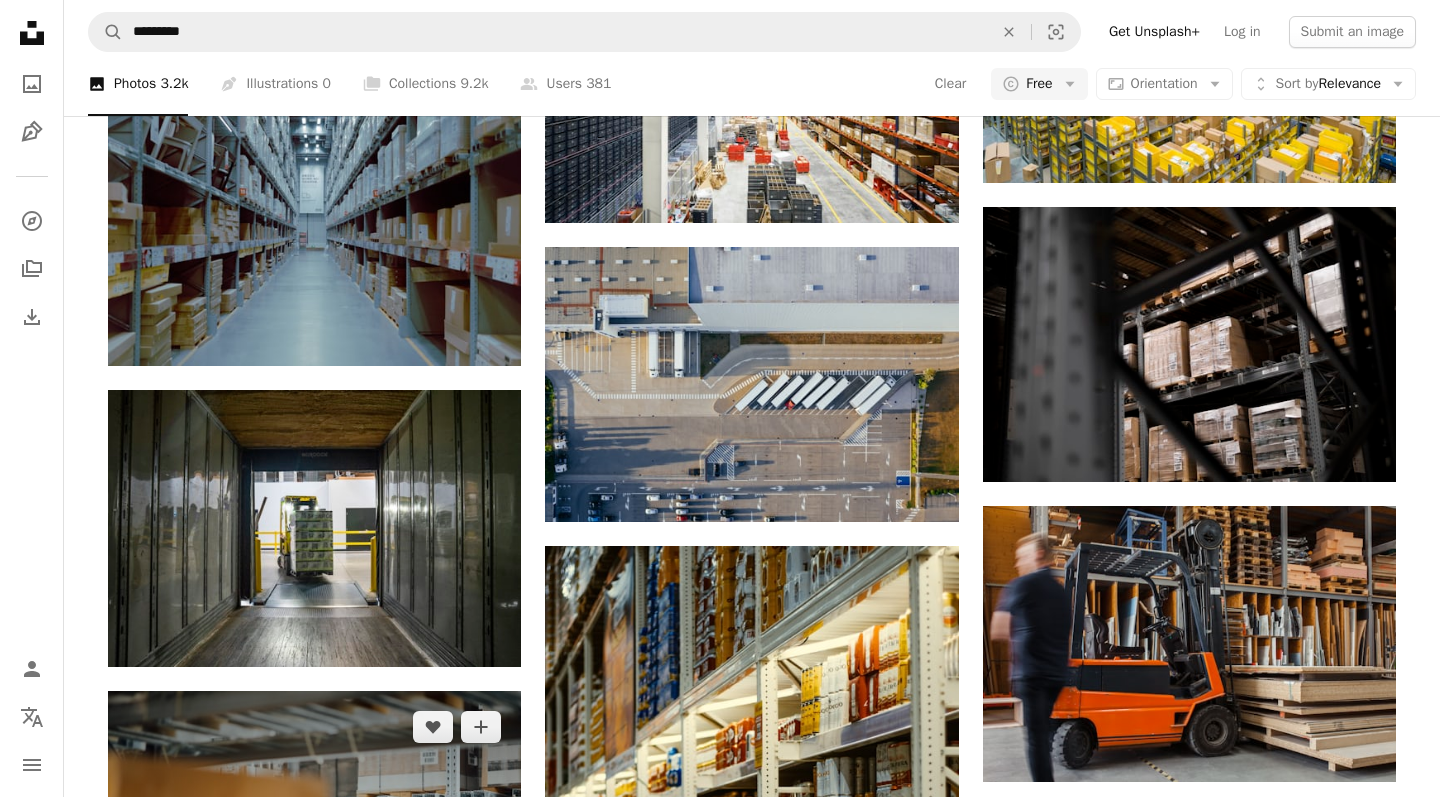 scroll, scrollTop: 917, scrollLeft: 0, axis: vertical 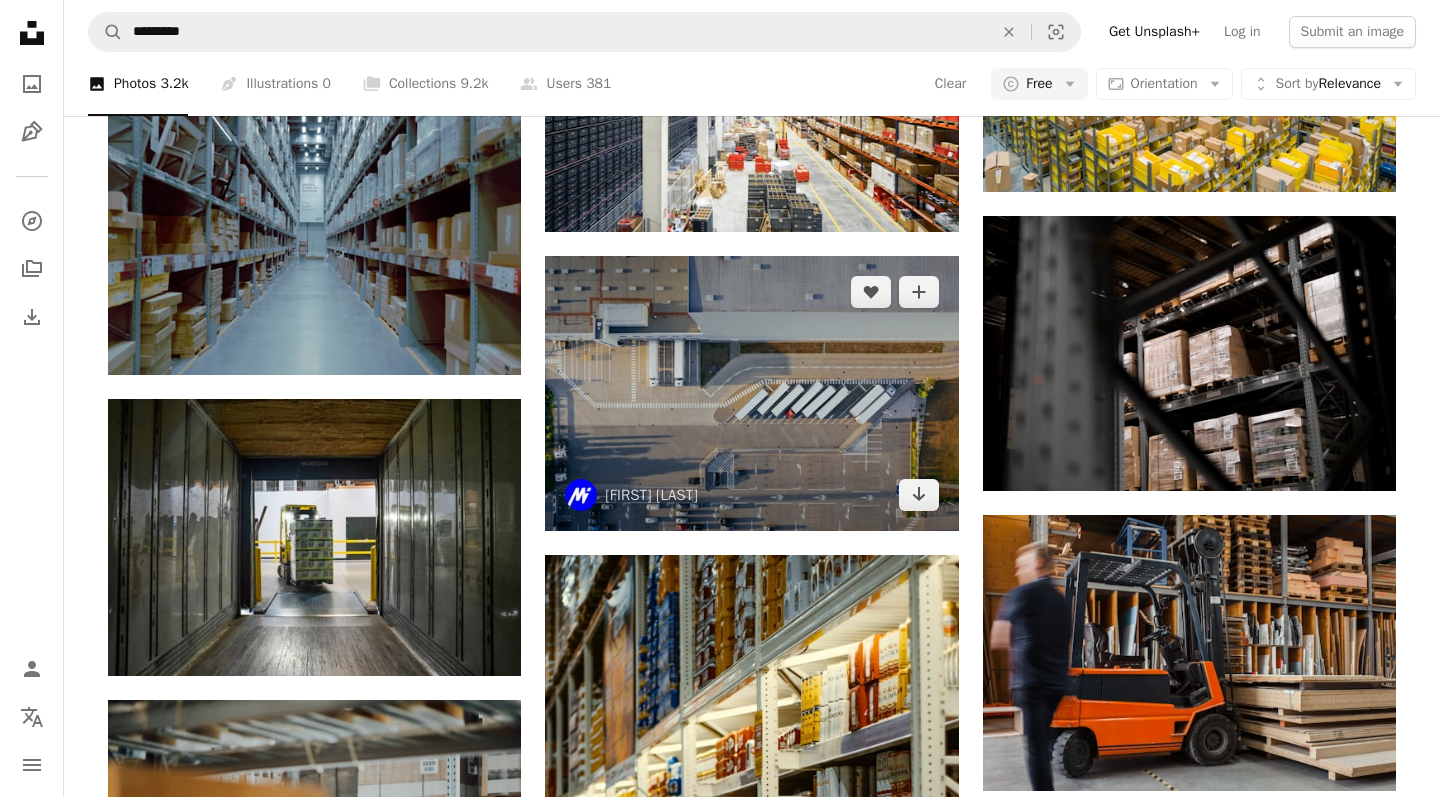 click at bounding box center (751, 393) 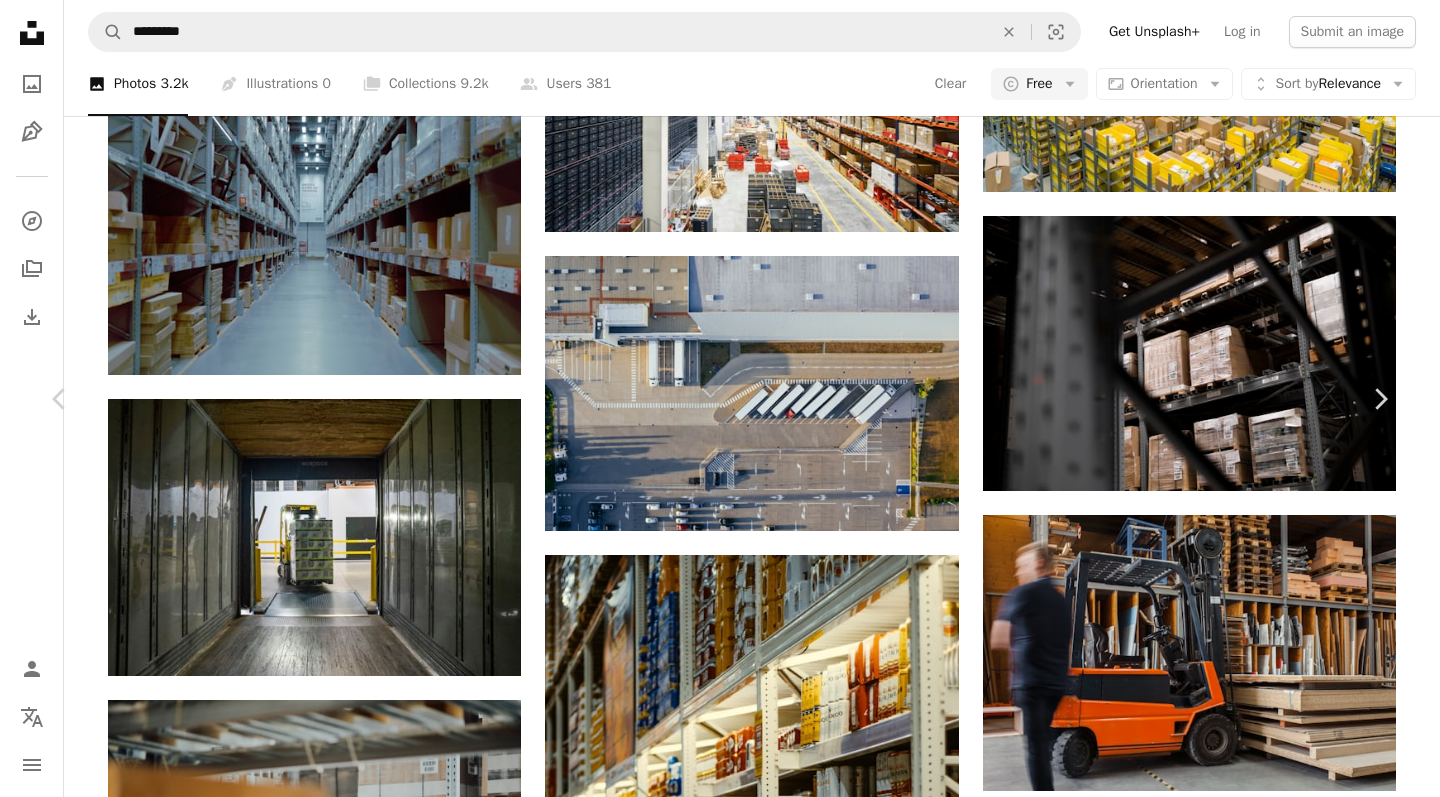 scroll, scrollTop: 0, scrollLeft: 0, axis: both 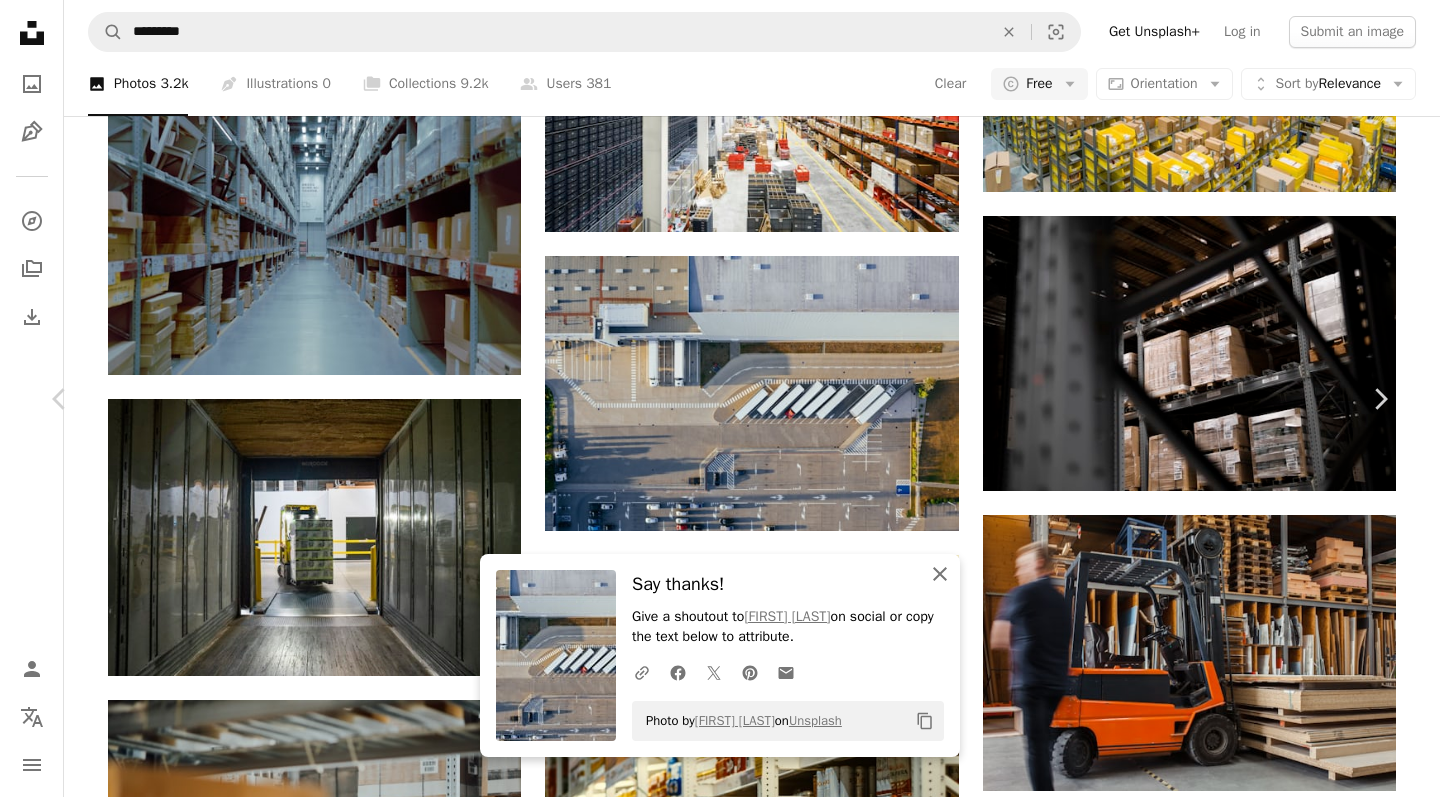 click on "An X shape" 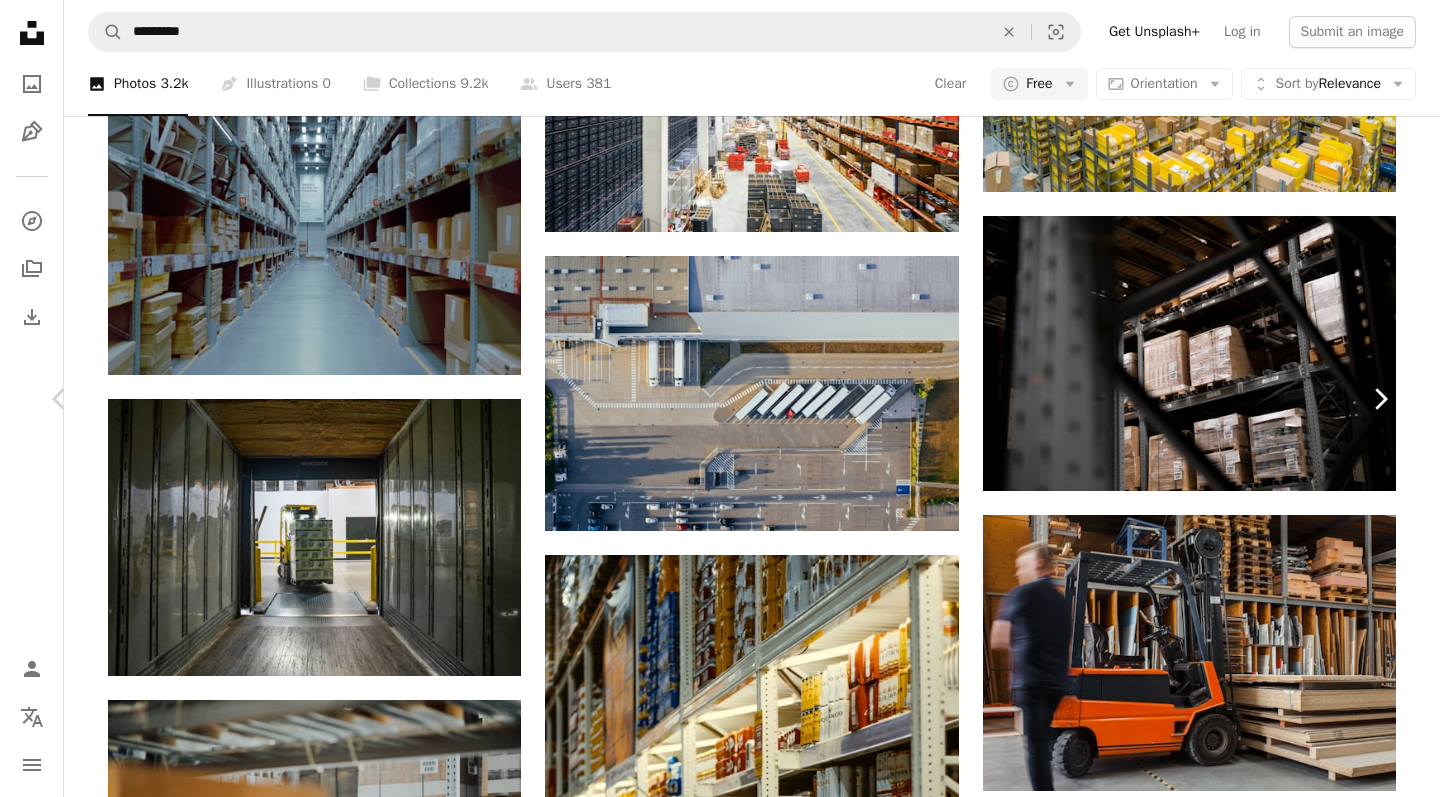 click on "Chevron right" at bounding box center [1380, 399] 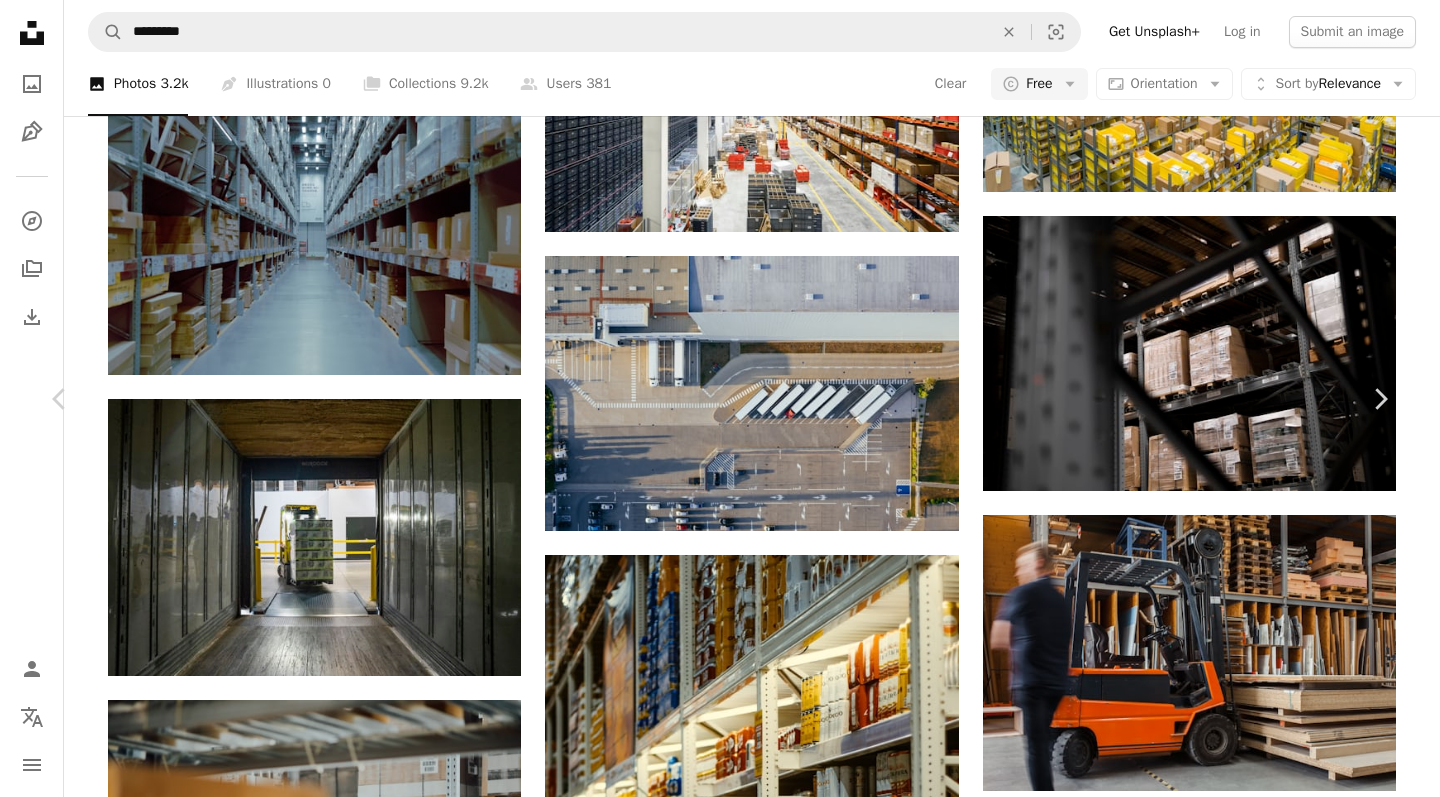 click on "An X shape Chevron left Chevron right [USERNAME] A heart A plus sign Edit image   Plus sign for Unsplash+ Download free Chevron down Zoom in Views 7,935,364 Downloads 85,612 A forward-right arrow Share Info icon Info More Actions Calendar outlined Published on  July 26, 2018 Camera SONY, ILCE-7RM3 Safety Free to use under the  Unsplash License trading warehouse vehicle glass industry industrial reflection shipping taxes boxes tunnel drive tariff freight customs packages goods carry imports fork lift Creative Commons images Browse premium related images on iStock  |  Save 20% with code UNSPLASH20 View more on iStock  ↗ Related images A heart A plus sign [USERNAME] Arrow pointing down A heart A plus sign [FIRST] [LAST] For  Unsplash+ A lock   Download A heart A plus sign [FIRST] [LAST] Arrow pointing down Plus sign for Unsplash+ A heart A plus sign Getty Images For  Unsplash+ A lock   Download A heart A plus sign A heart" at bounding box center [720, 3677] 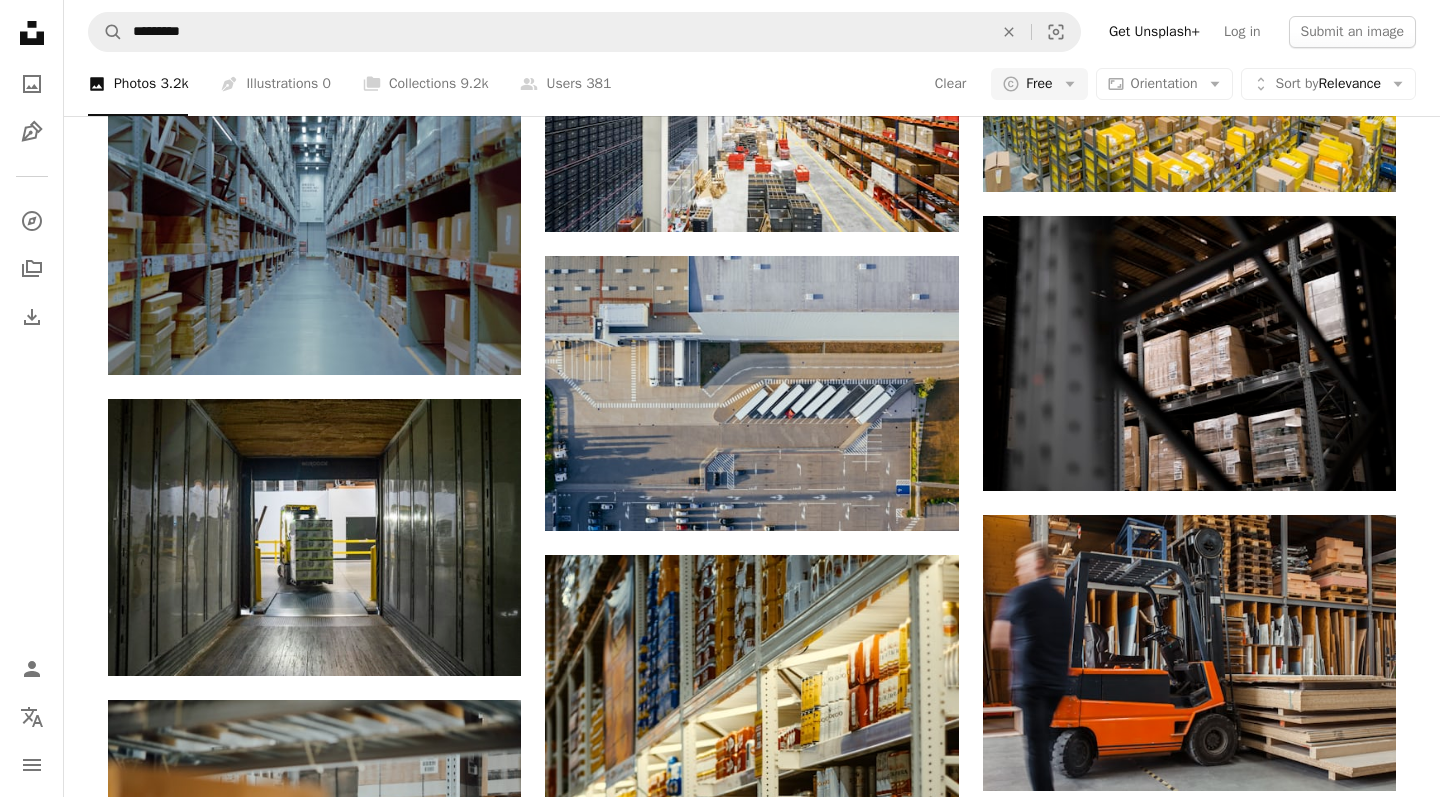 click on "A heart A plus sign [FIRST] [LAST] Arrow pointing down A heart A plus sign [FIRST] [LAST] Available for hire A checkmark inside of a circle Arrow pointing down A heart A plus sign [FIRST] [LAST] Available for hire A checkmark inside of a circle Arrow pointing down A heart A plus sign [USERNAME] Arrow pointing down A heart A plus sign CPG.IO eCommerce Execution Available for hire A checkmark inside of a circle Arrow pointing down A heart A plus sign [USERNAME] Available for hire A checkmark inside of a circle Arrow pointing down A heart A plus sign Centre for Ageing Better Arrow pointing down A heart A plus sign [FIRST] [LAST] Arrow pointing down A heart A plus sign [FIRST] [LAST] Arrow pointing down A heart A plus sign [FIRST] [LAST] Available for hire A checkmark inside of a circle Arrow pointing down A heart A plus sign [FIRST] [LAST] A heart A heart" at bounding box center [752, 785] 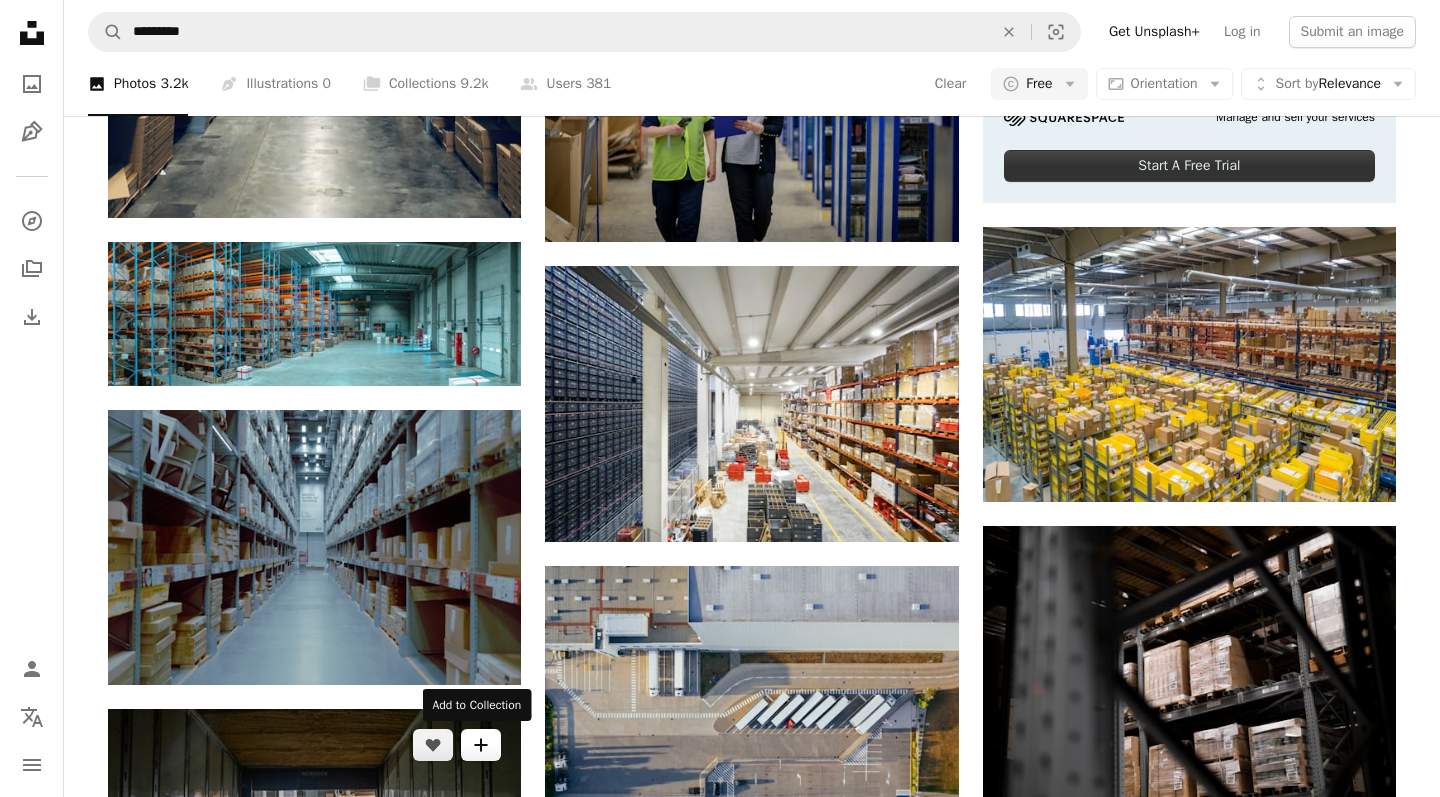 scroll, scrollTop: 598, scrollLeft: 0, axis: vertical 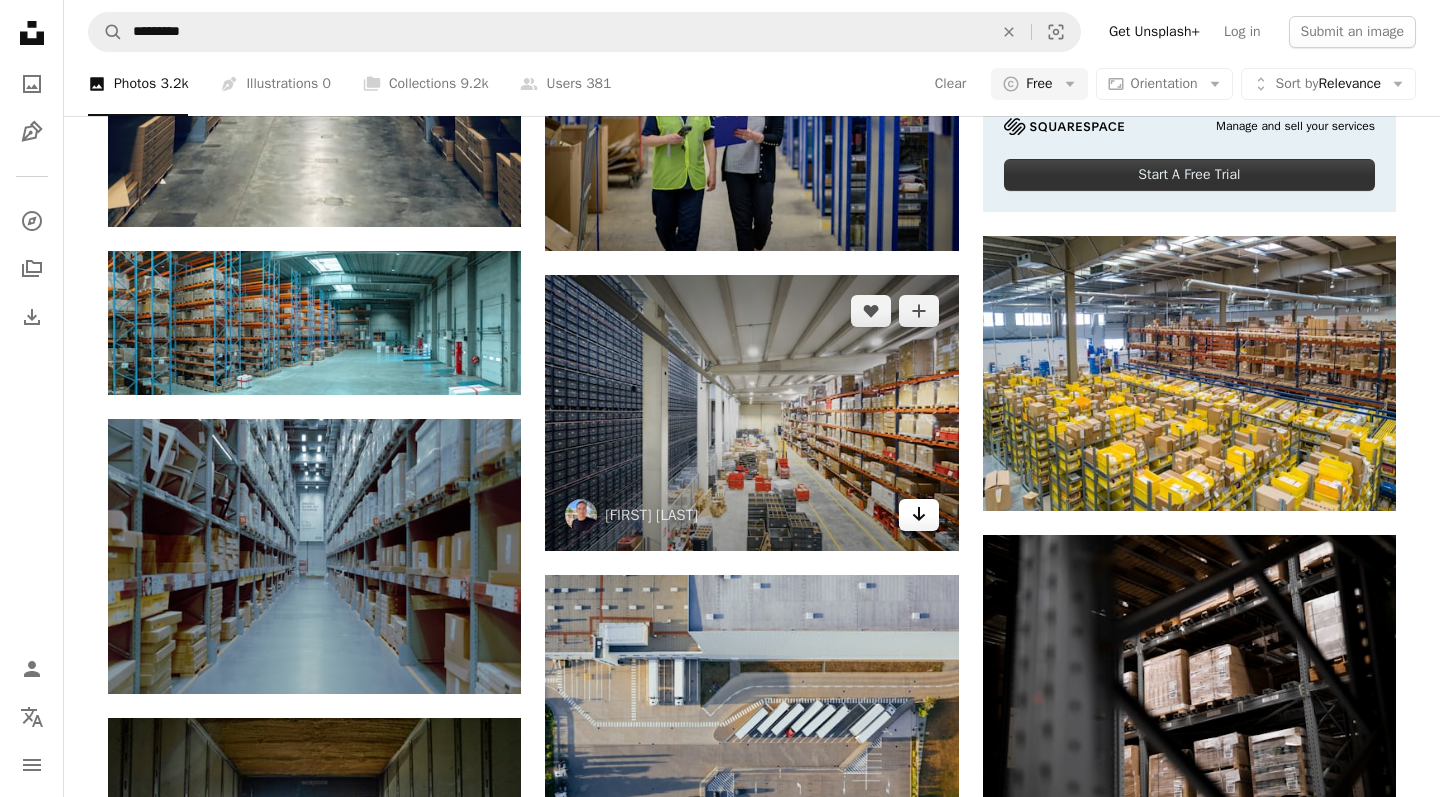 click on "Arrow pointing down" at bounding box center [919, 515] 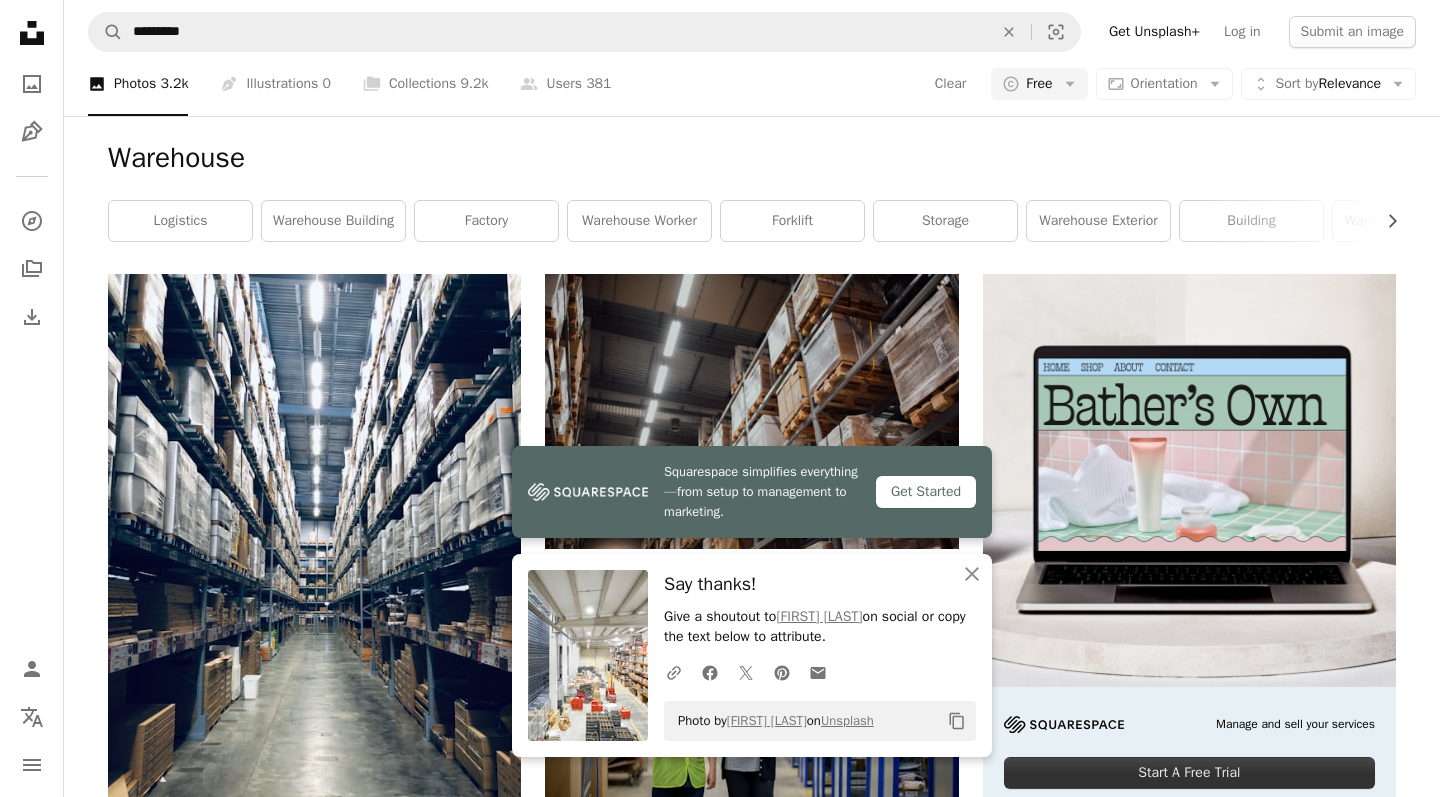 scroll, scrollTop: 4, scrollLeft: 0, axis: vertical 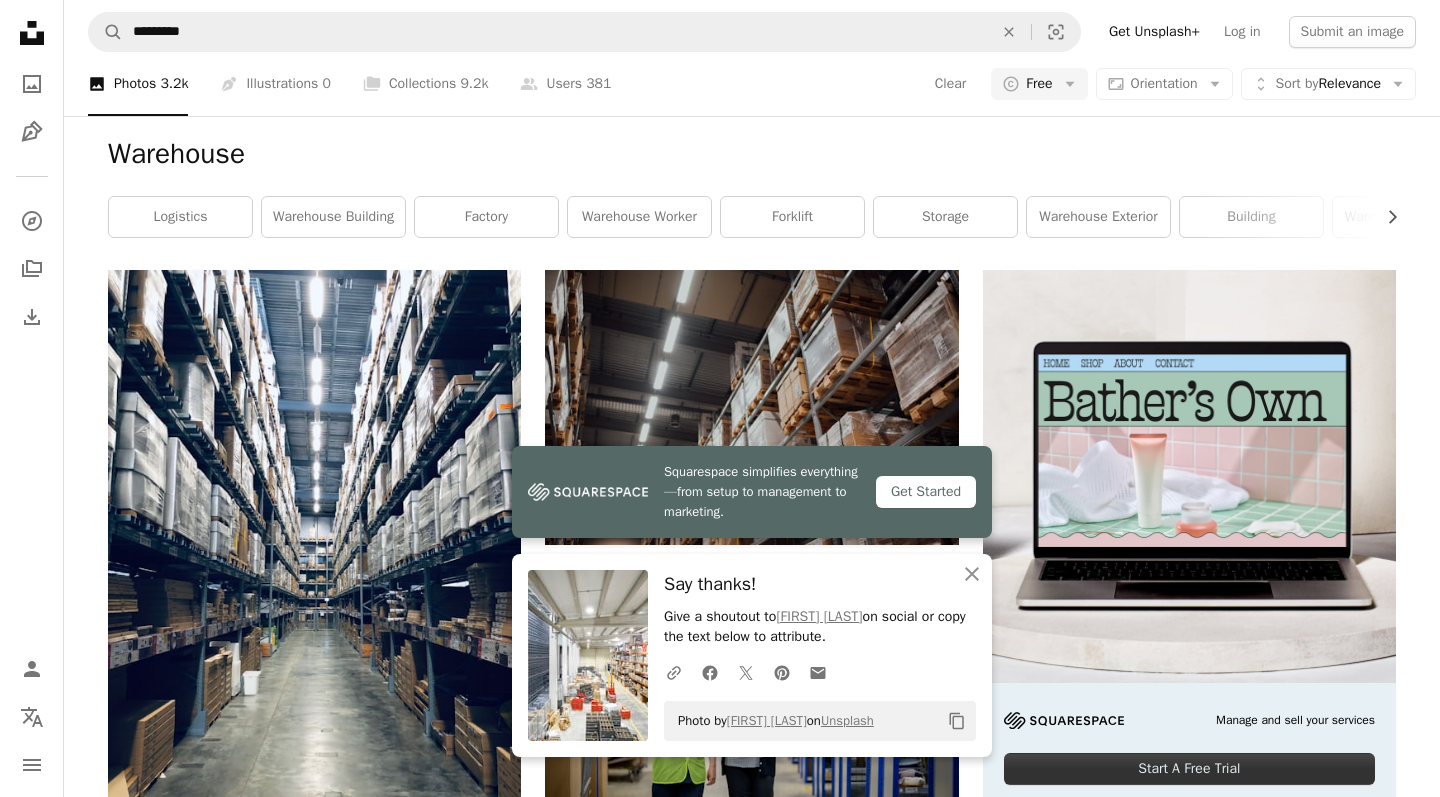 click on "A magnifying glass ********* An X shape Visual search Get Unsplash+ Log in Submit an image" at bounding box center [752, 32] 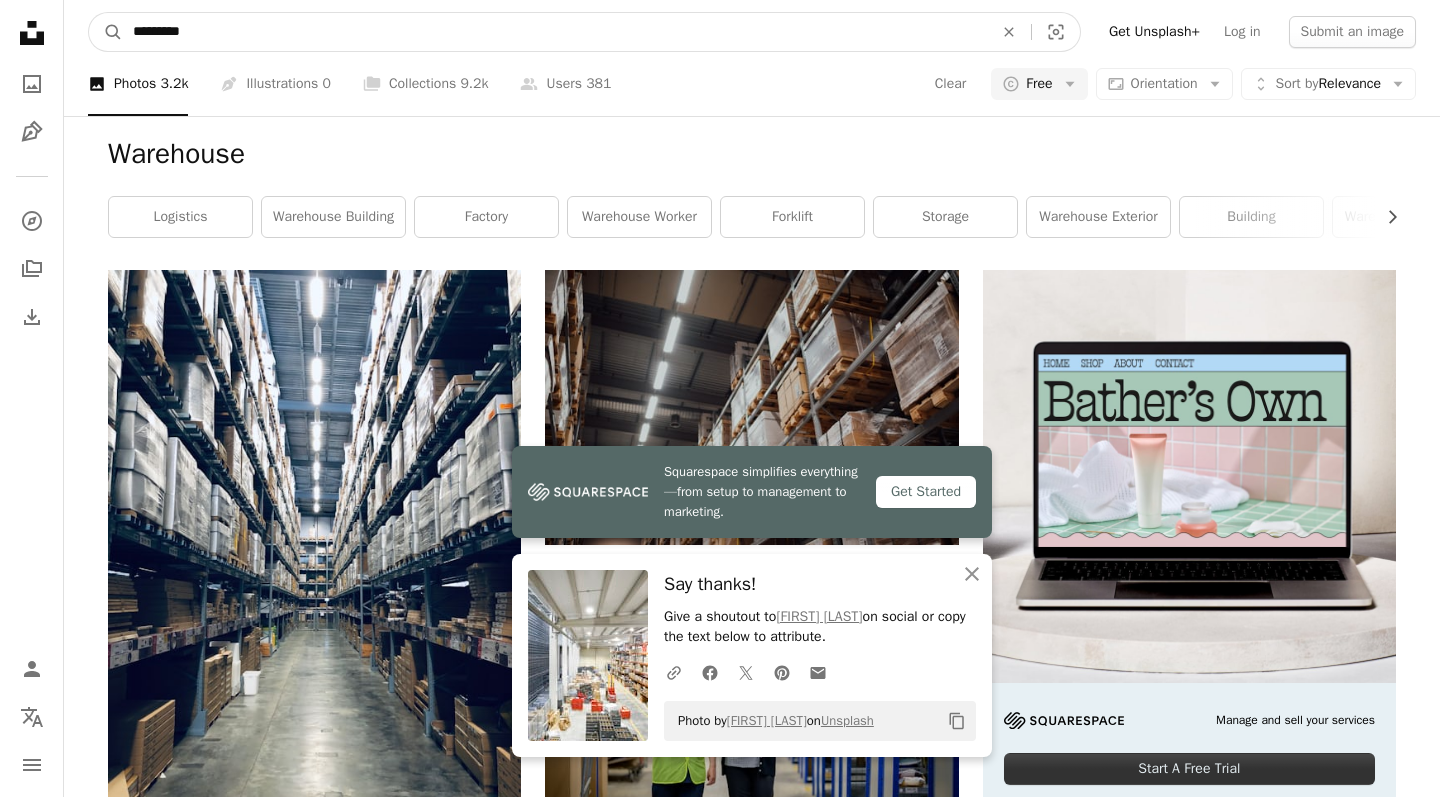 click on "*********" at bounding box center (555, 32) 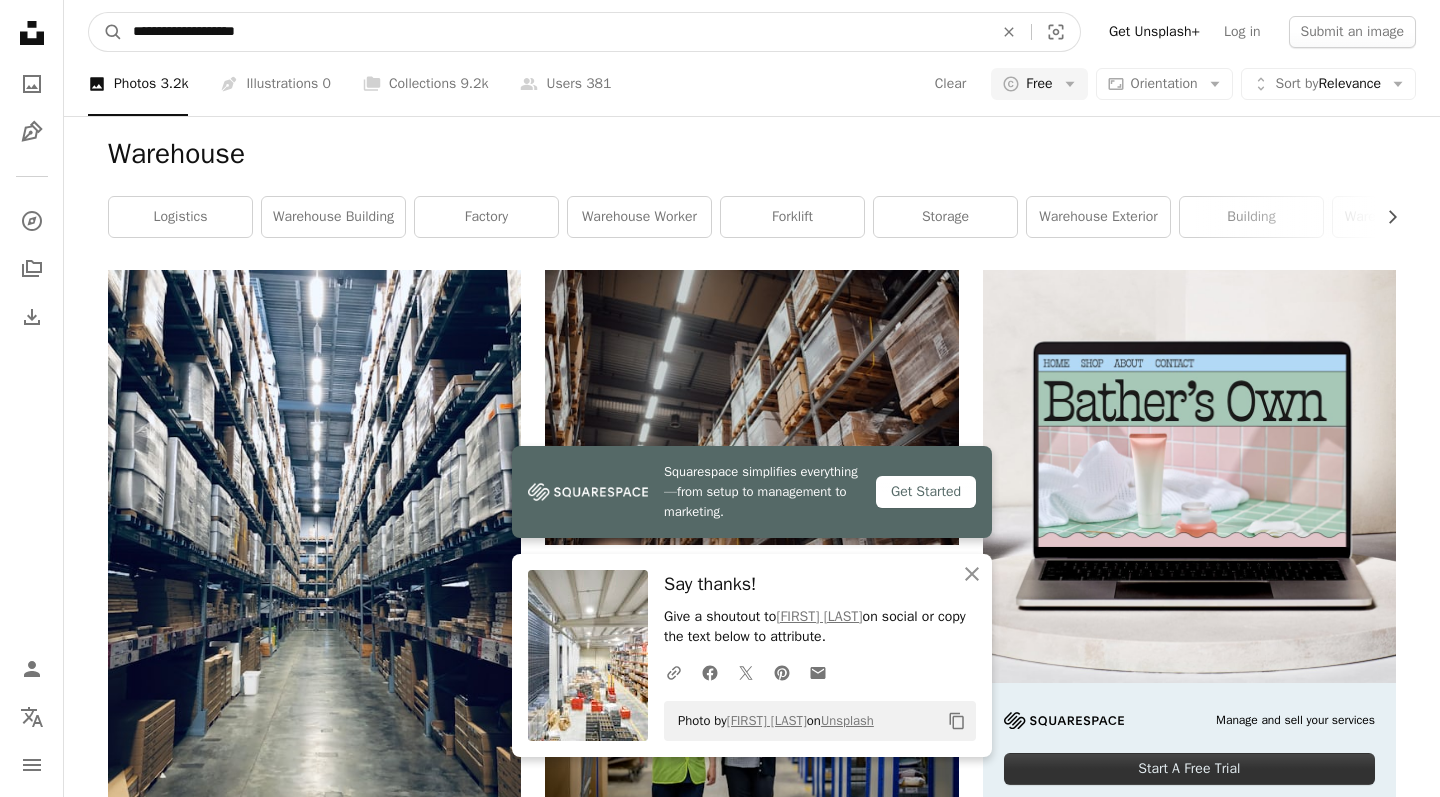 type on "**********" 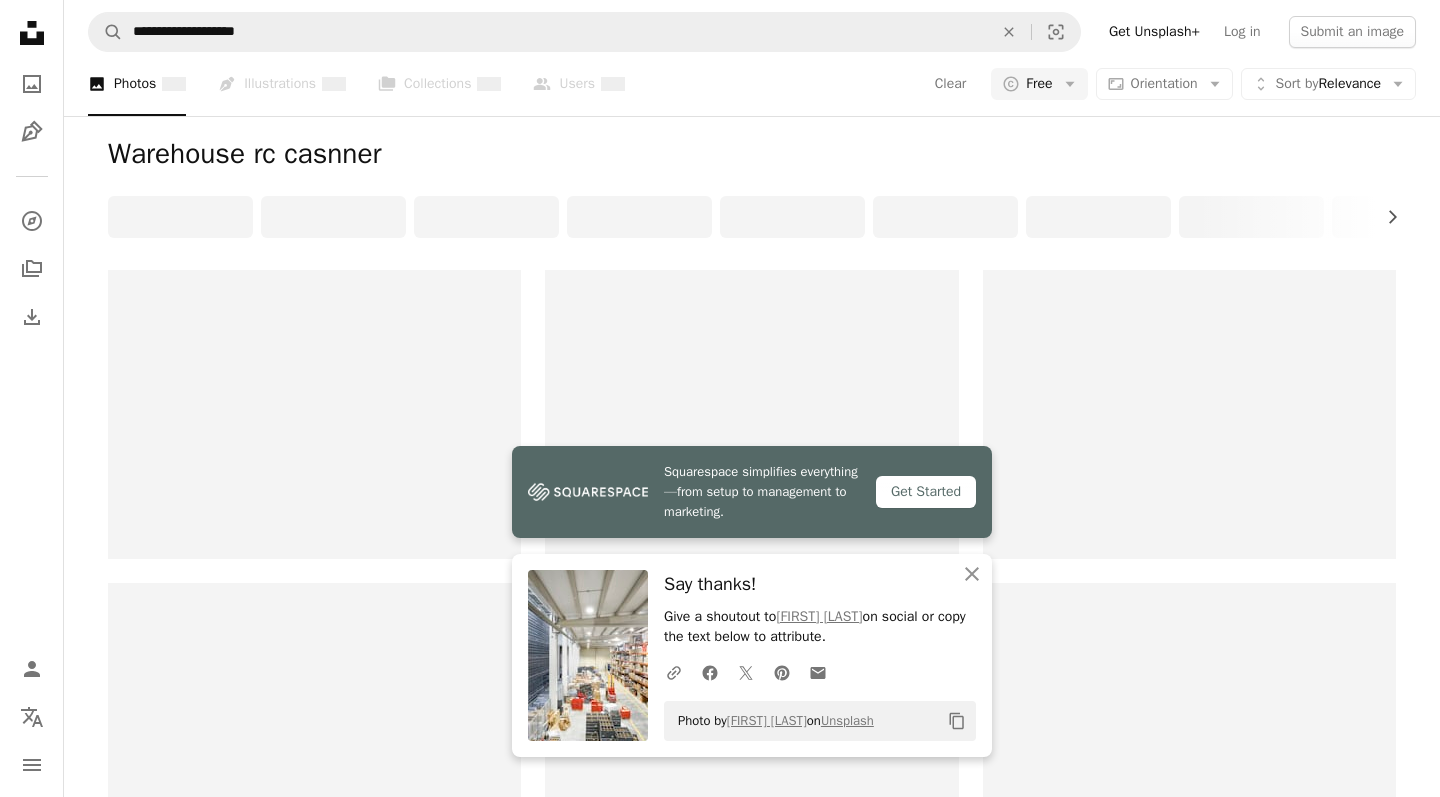 scroll, scrollTop: 0, scrollLeft: 0, axis: both 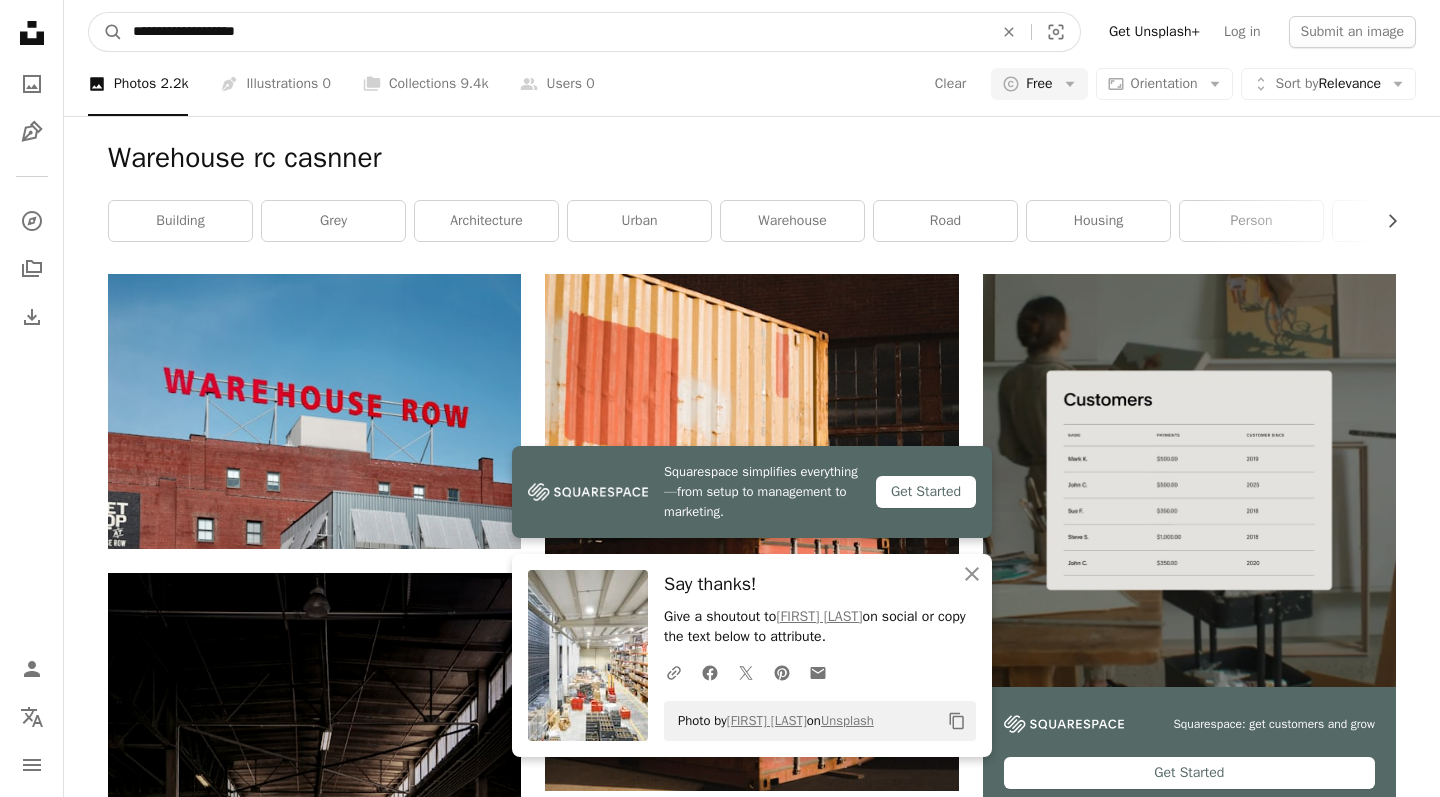 click on "**********" at bounding box center [555, 32] 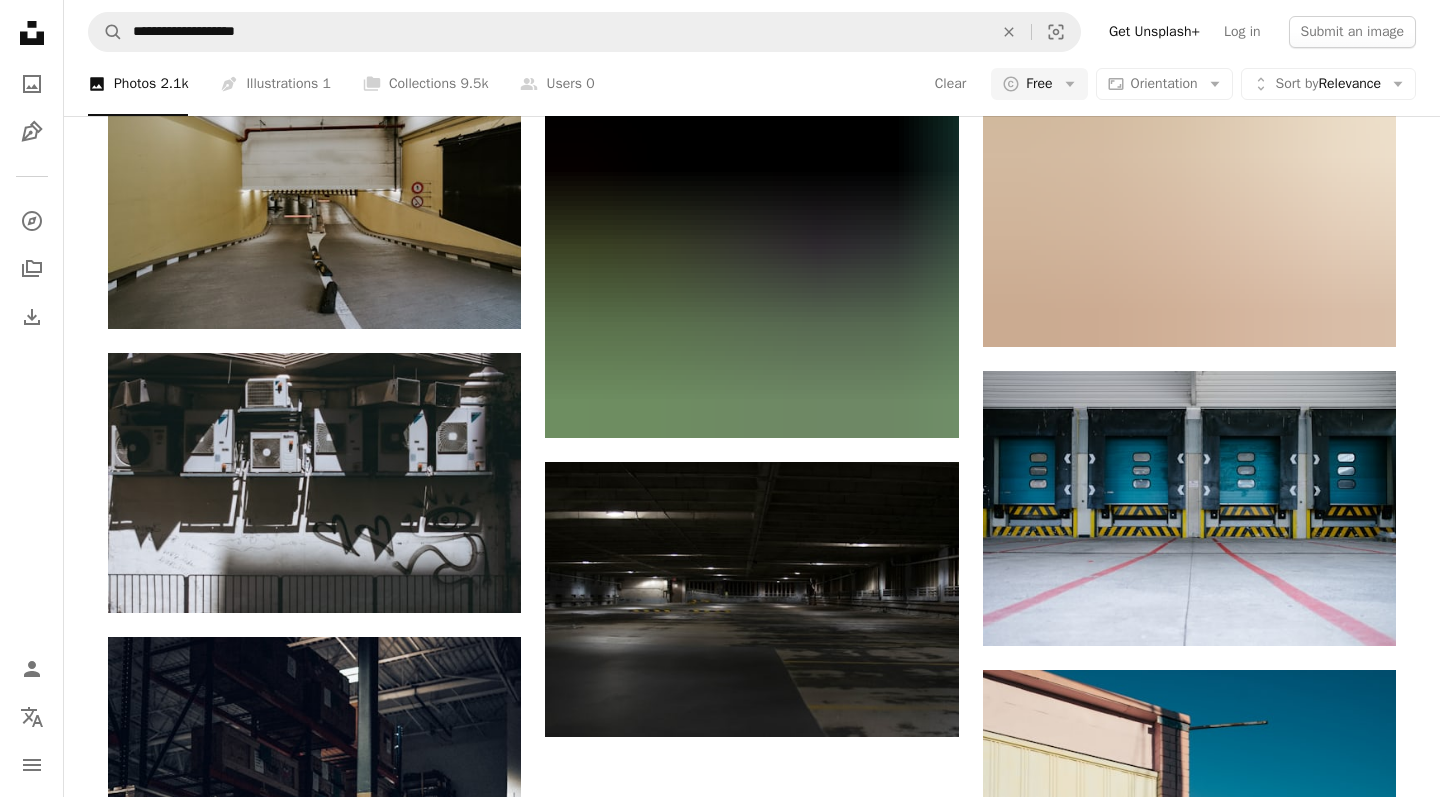 scroll, scrollTop: 2044, scrollLeft: 0, axis: vertical 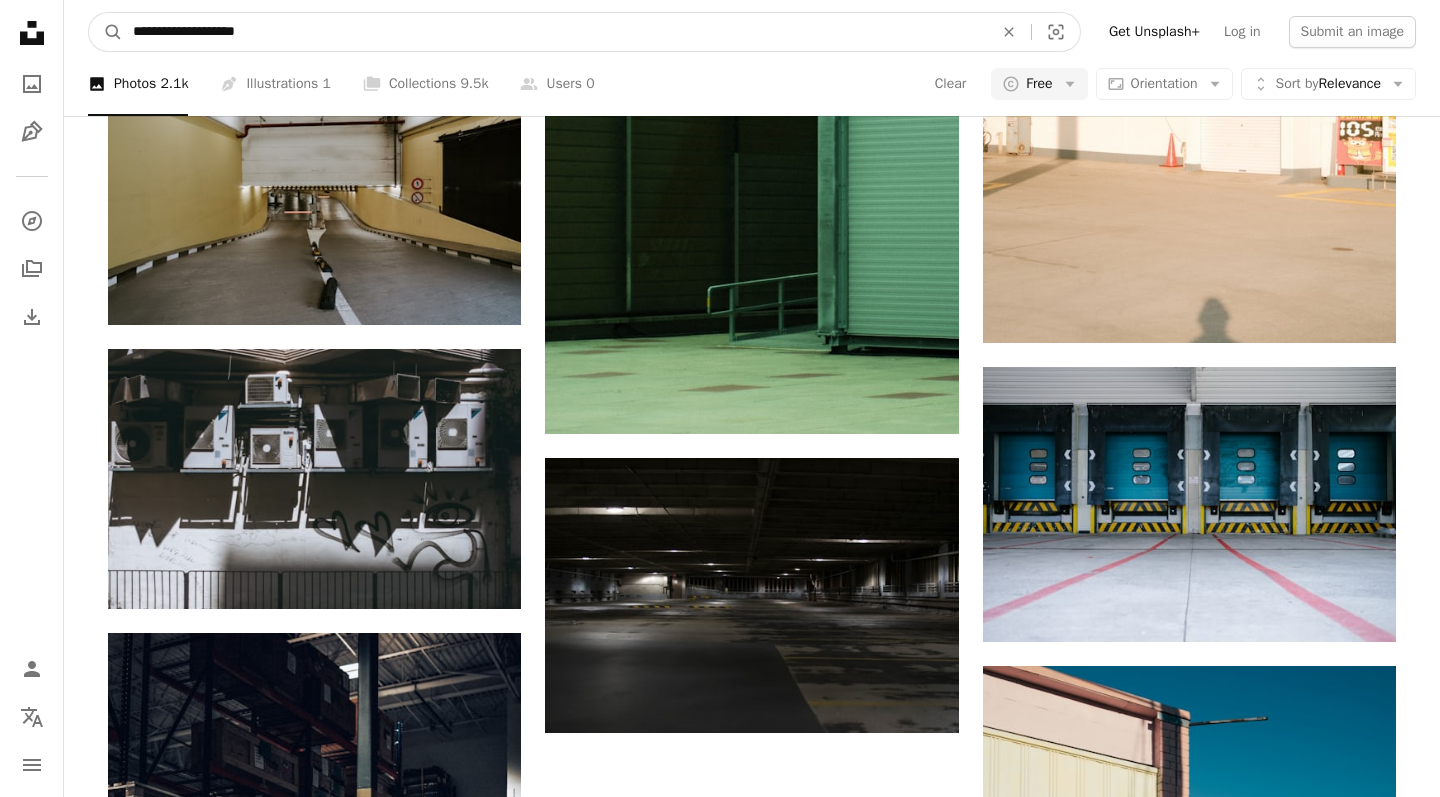 click on "**********" at bounding box center [555, 32] 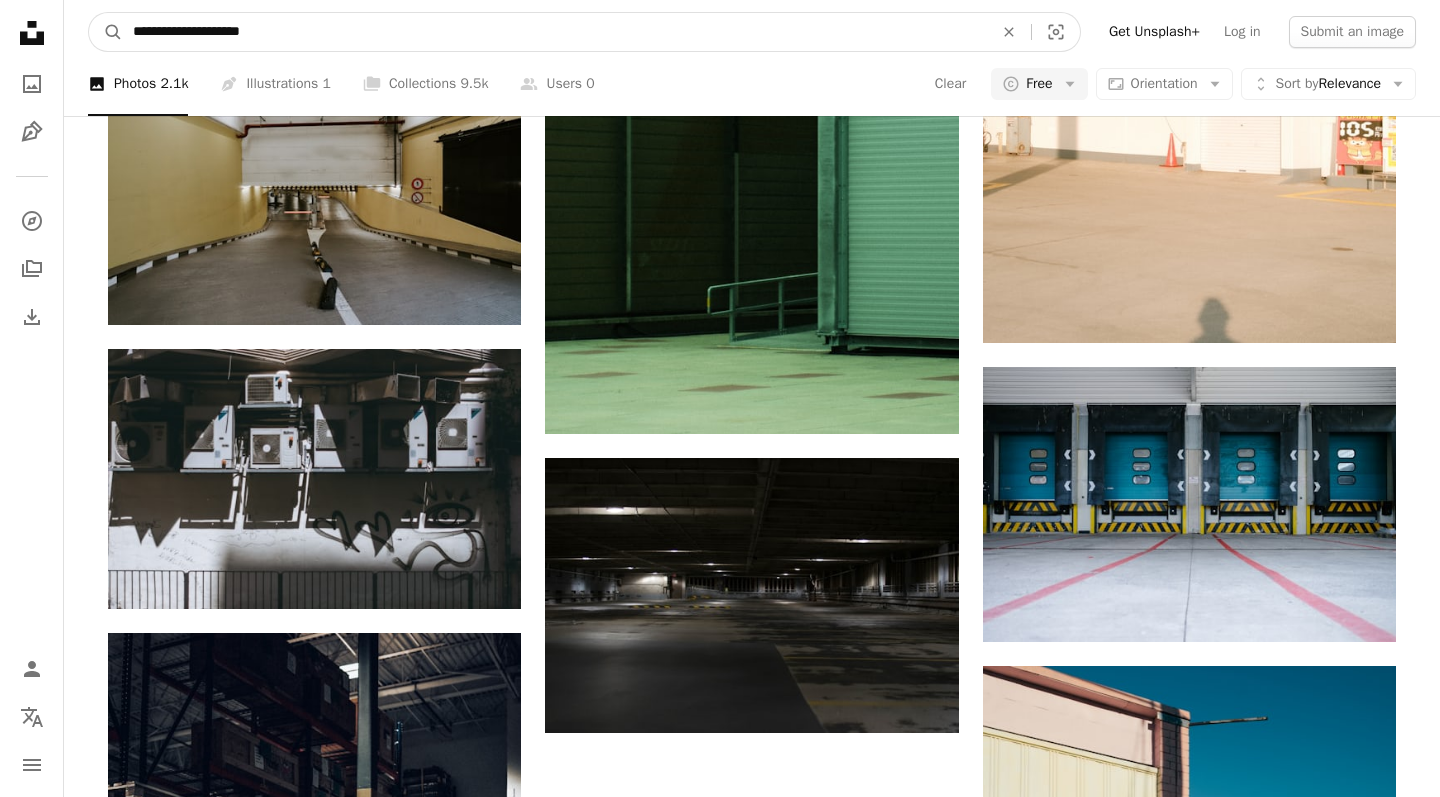 type on "**********" 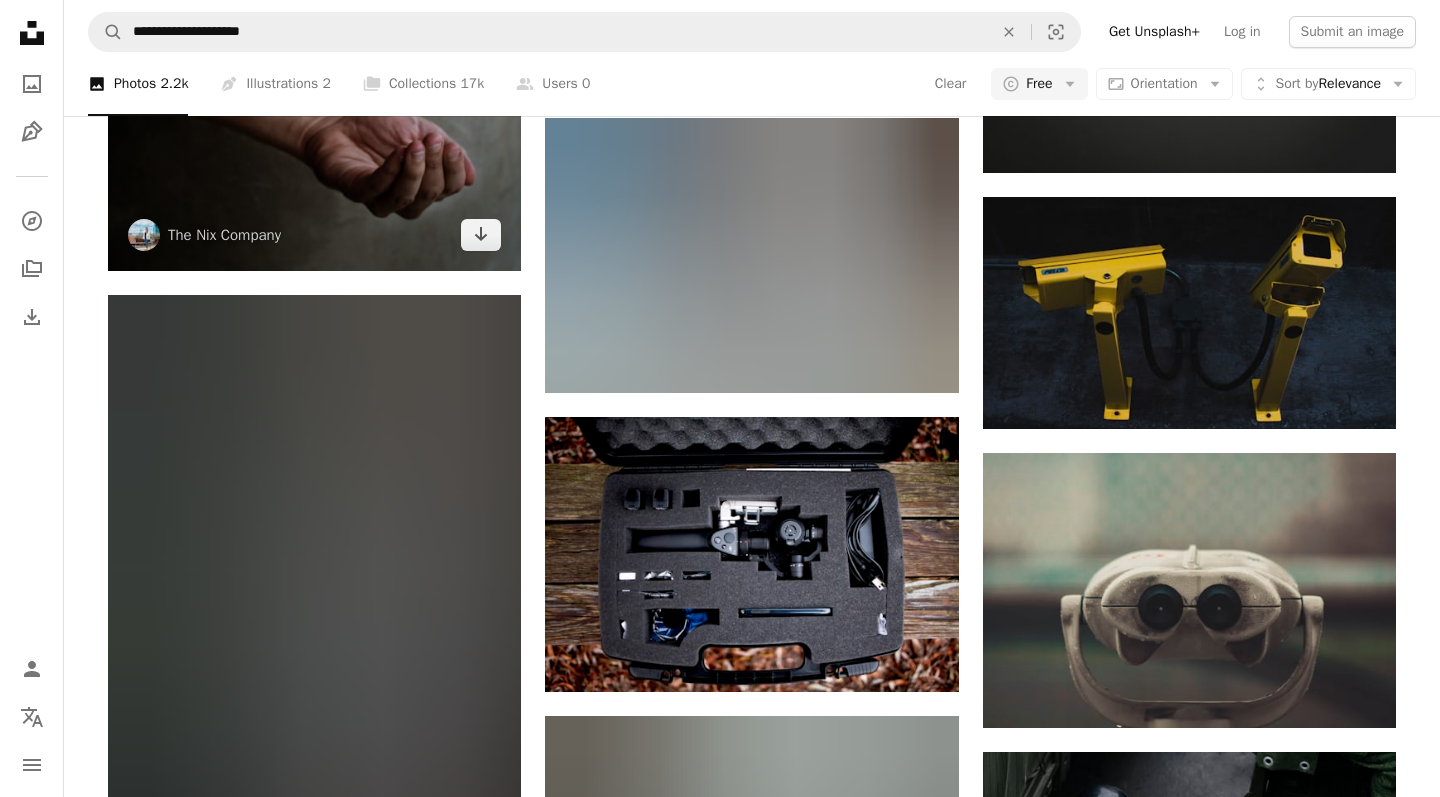 scroll, scrollTop: 1890, scrollLeft: 0, axis: vertical 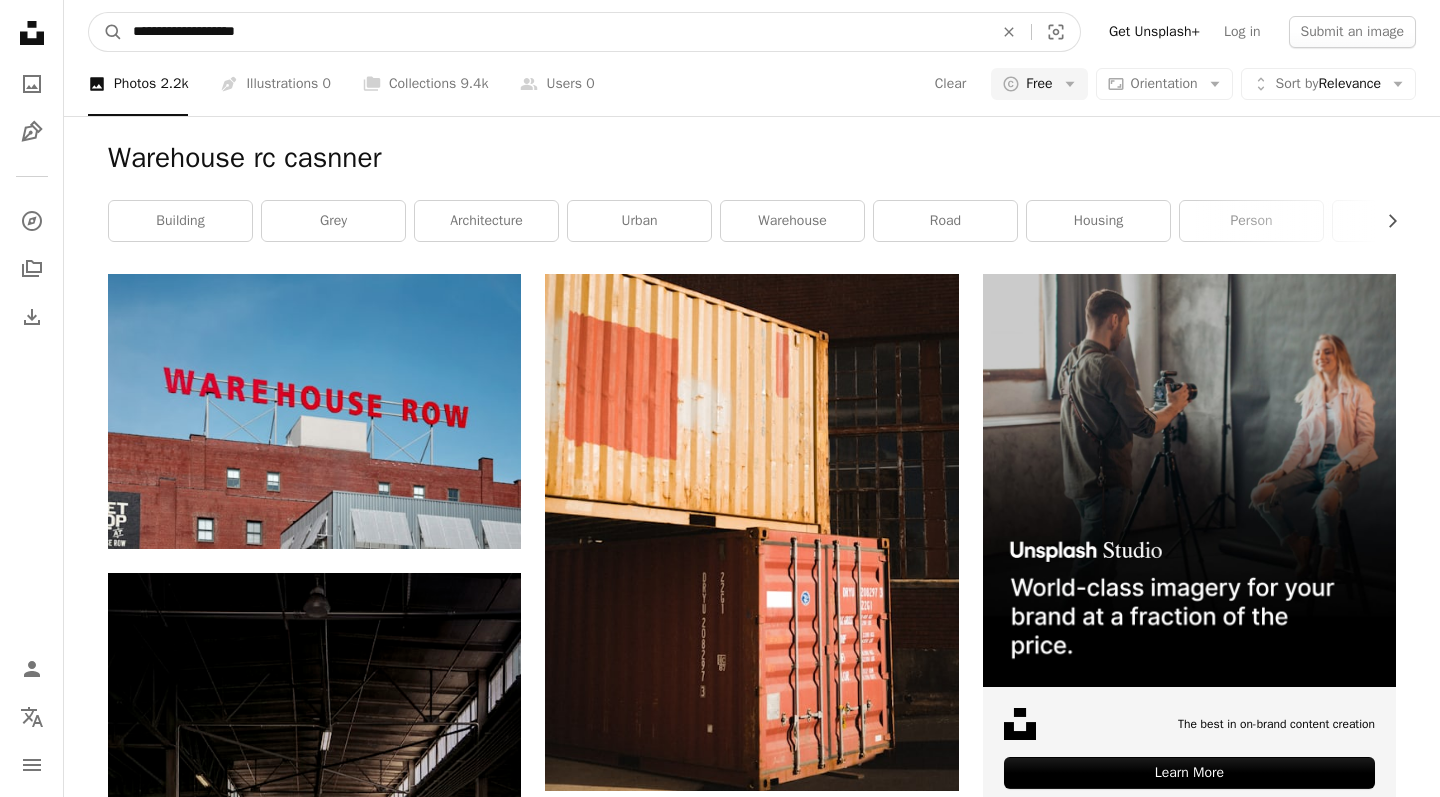 click on "**********" at bounding box center (555, 32) 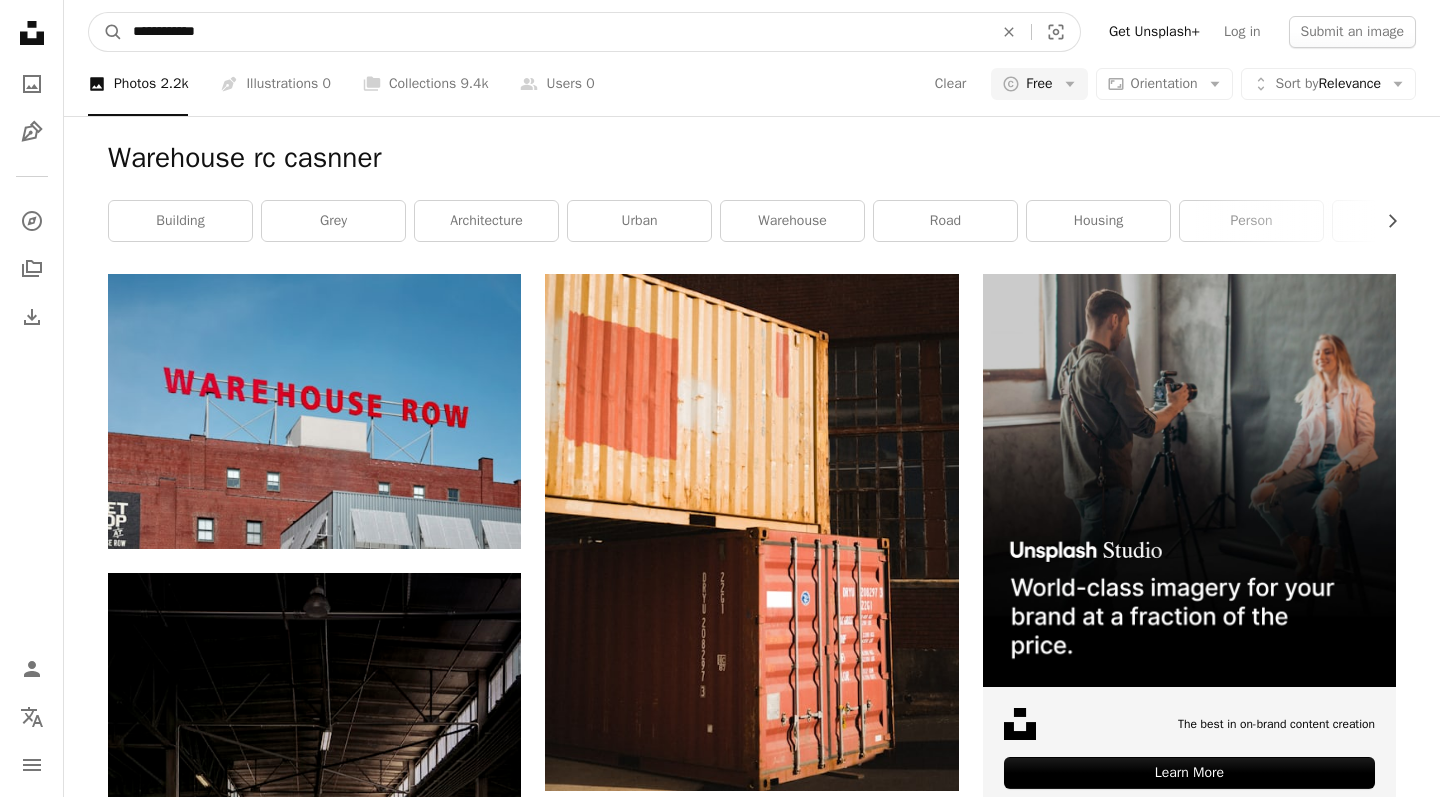 type on "**********" 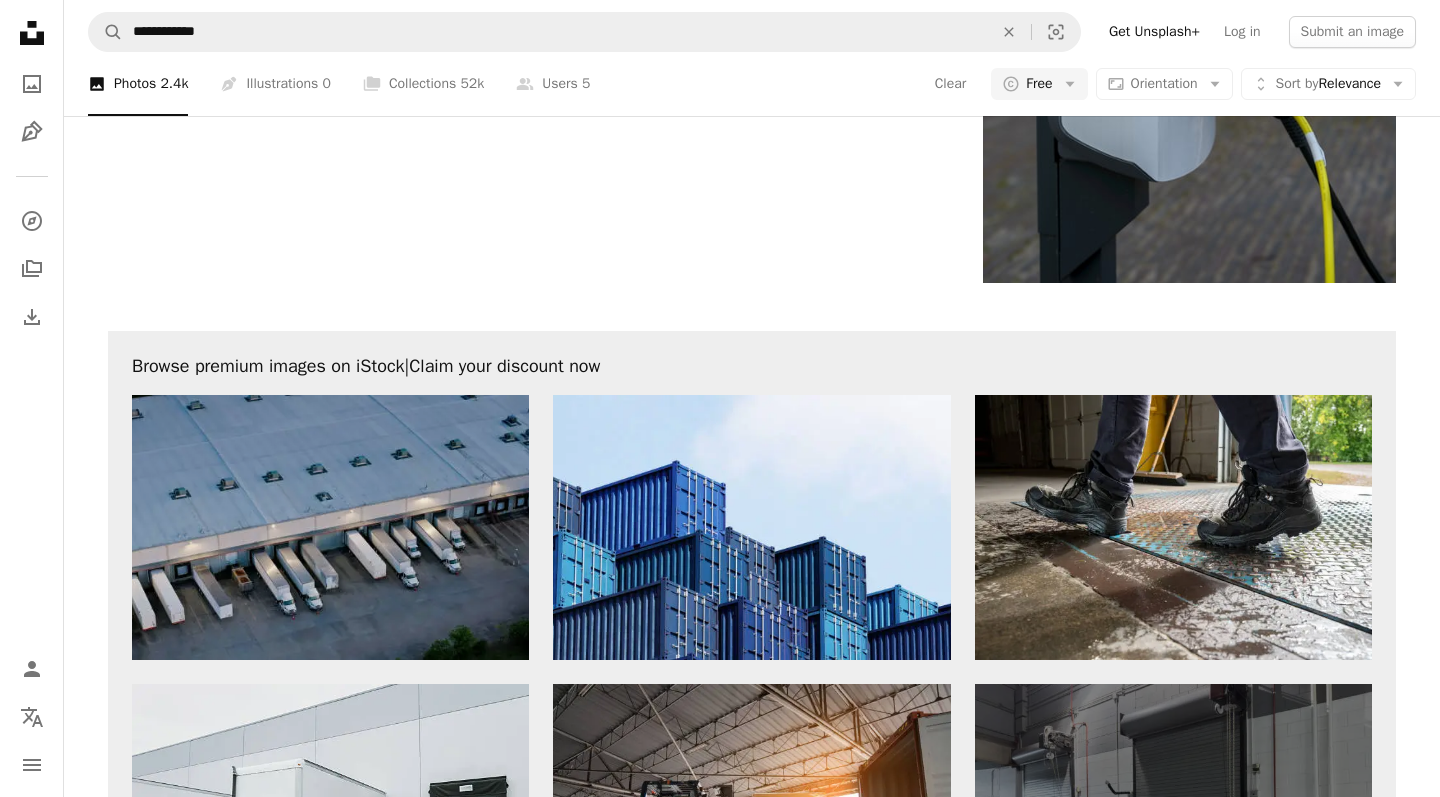 scroll, scrollTop: 3556, scrollLeft: 0, axis: vertical 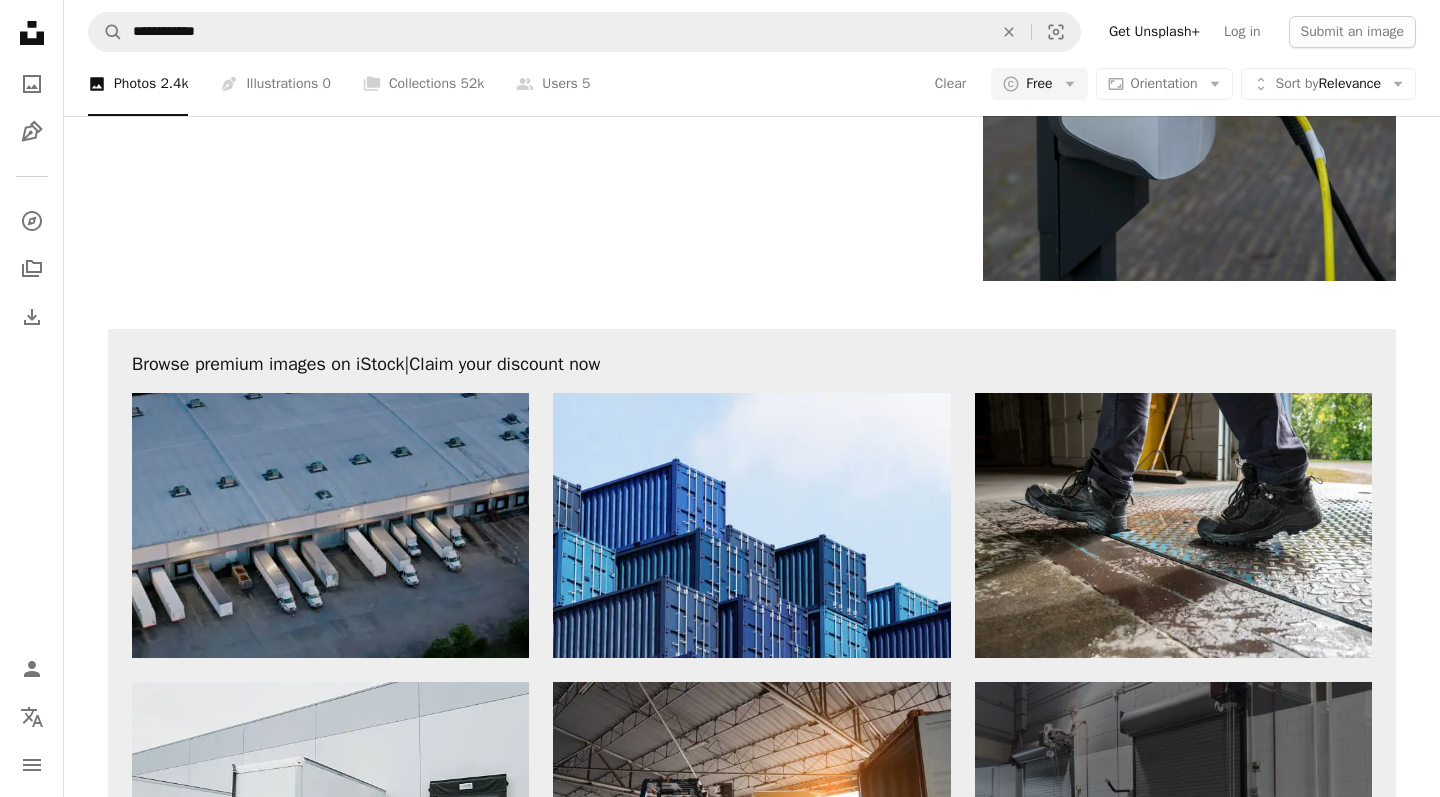 click at bounding box center (330, 525) 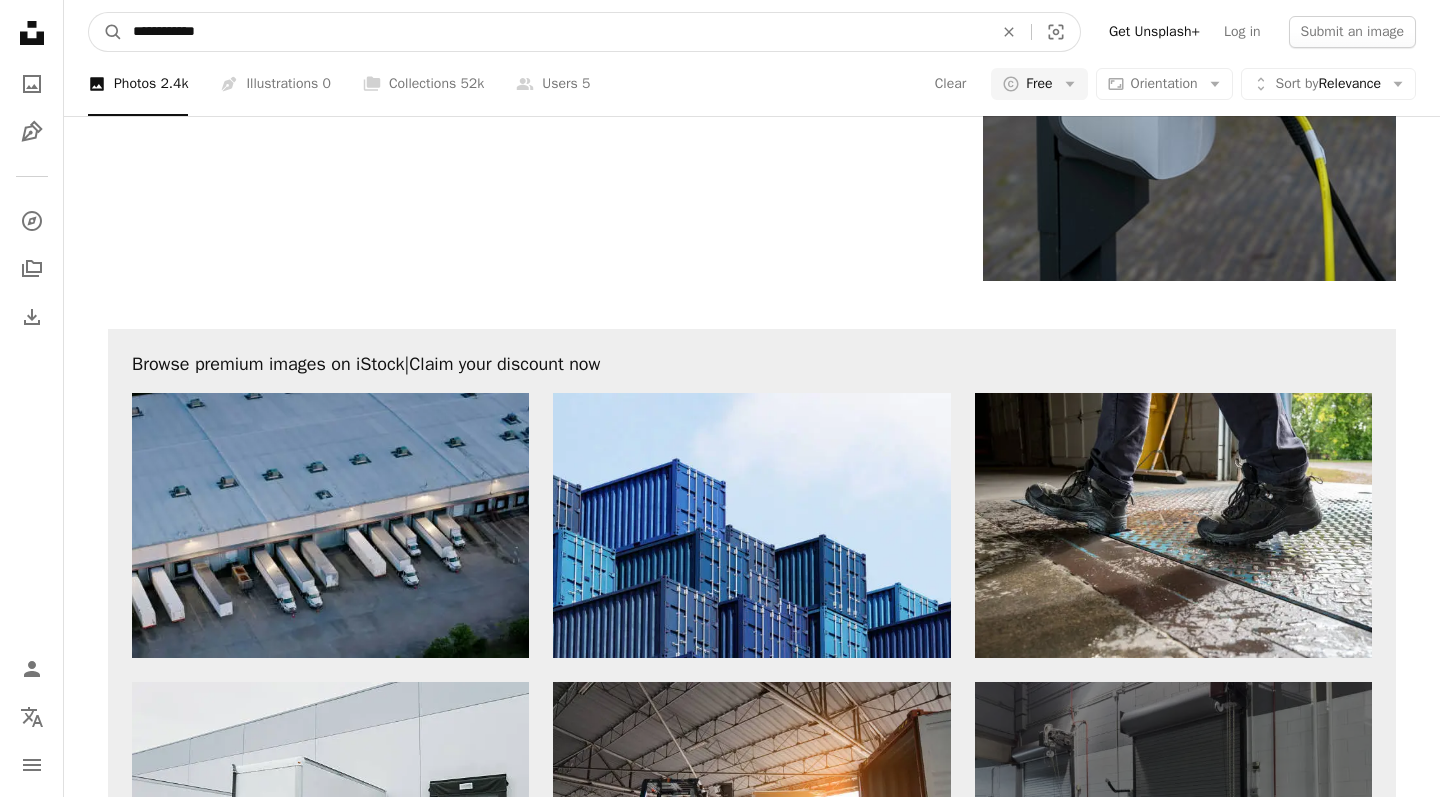 click on "**********" at bounding box center [555, 32] 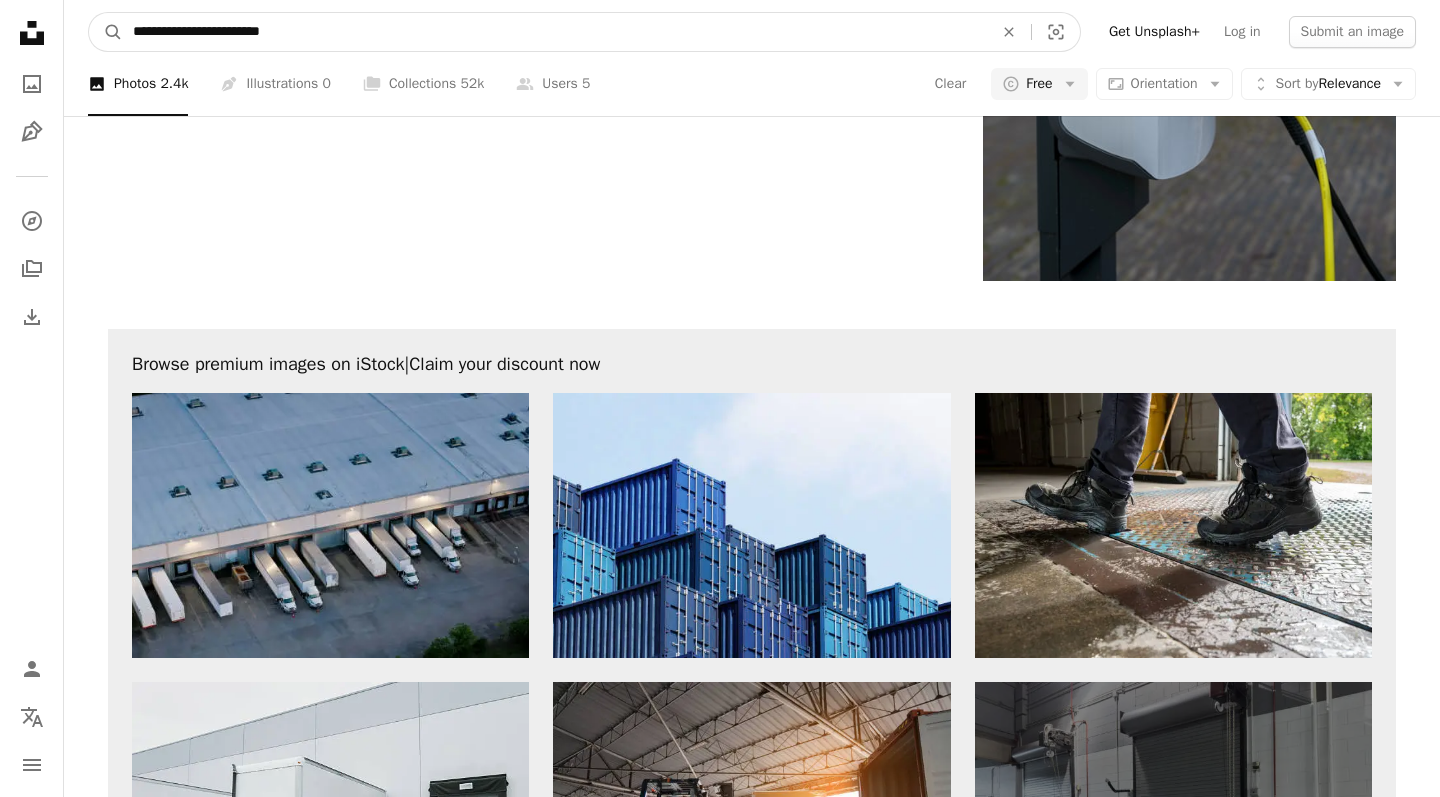 click on "A magnifying glass" at bounding box center [106, 32] 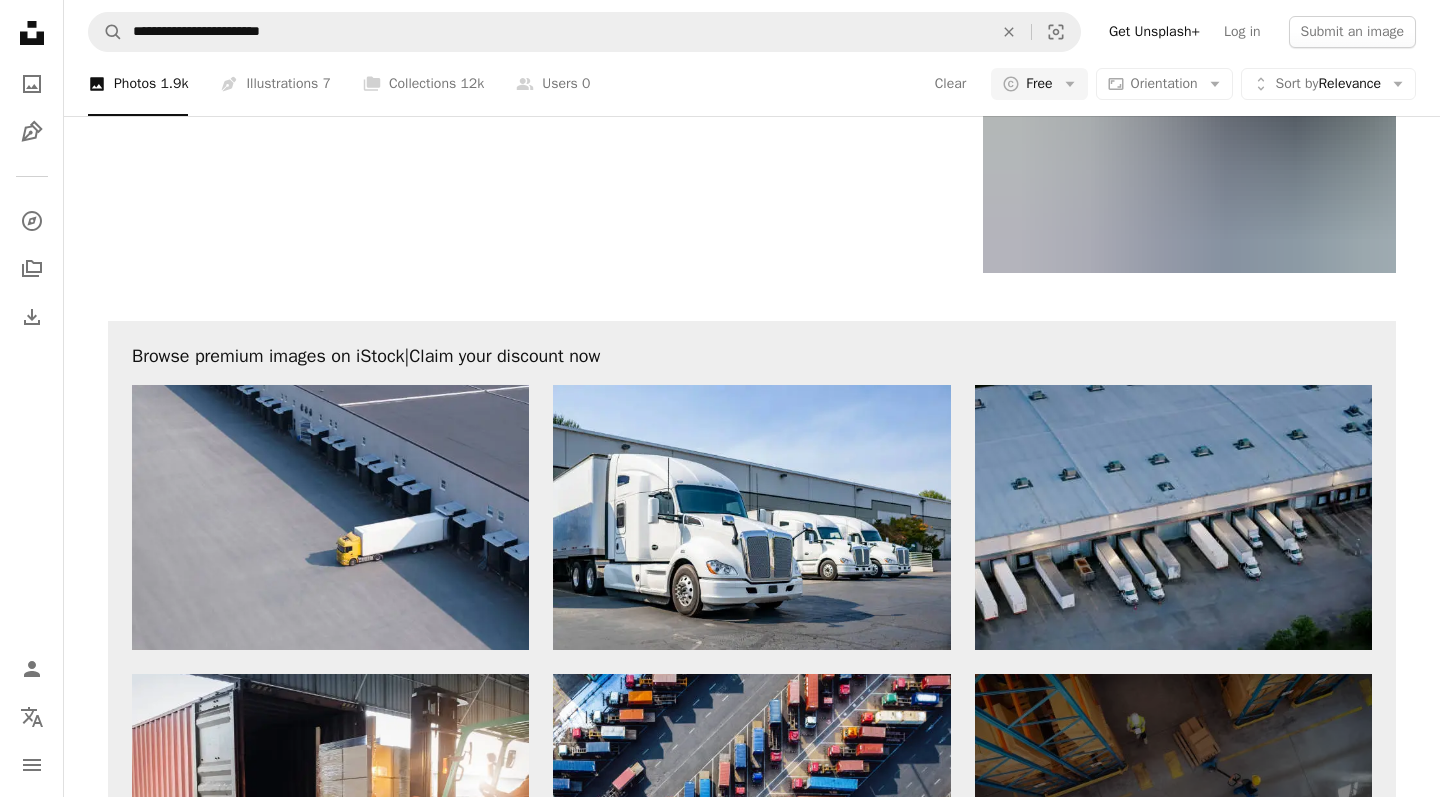 scroll, scrollTop: 4040, scrollLeft: 0, axis: vertical 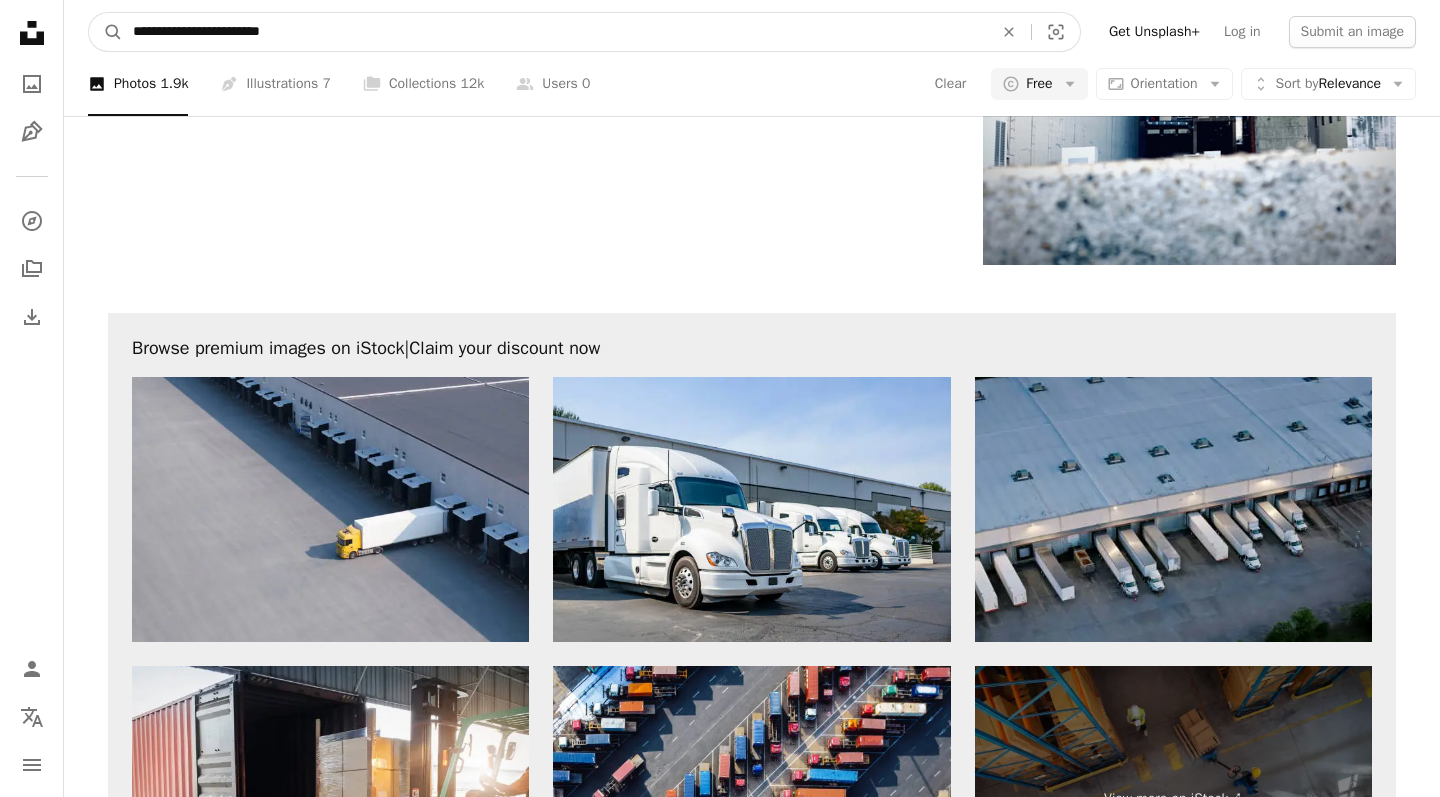 click on "**********" at bounding box center (555, 32) 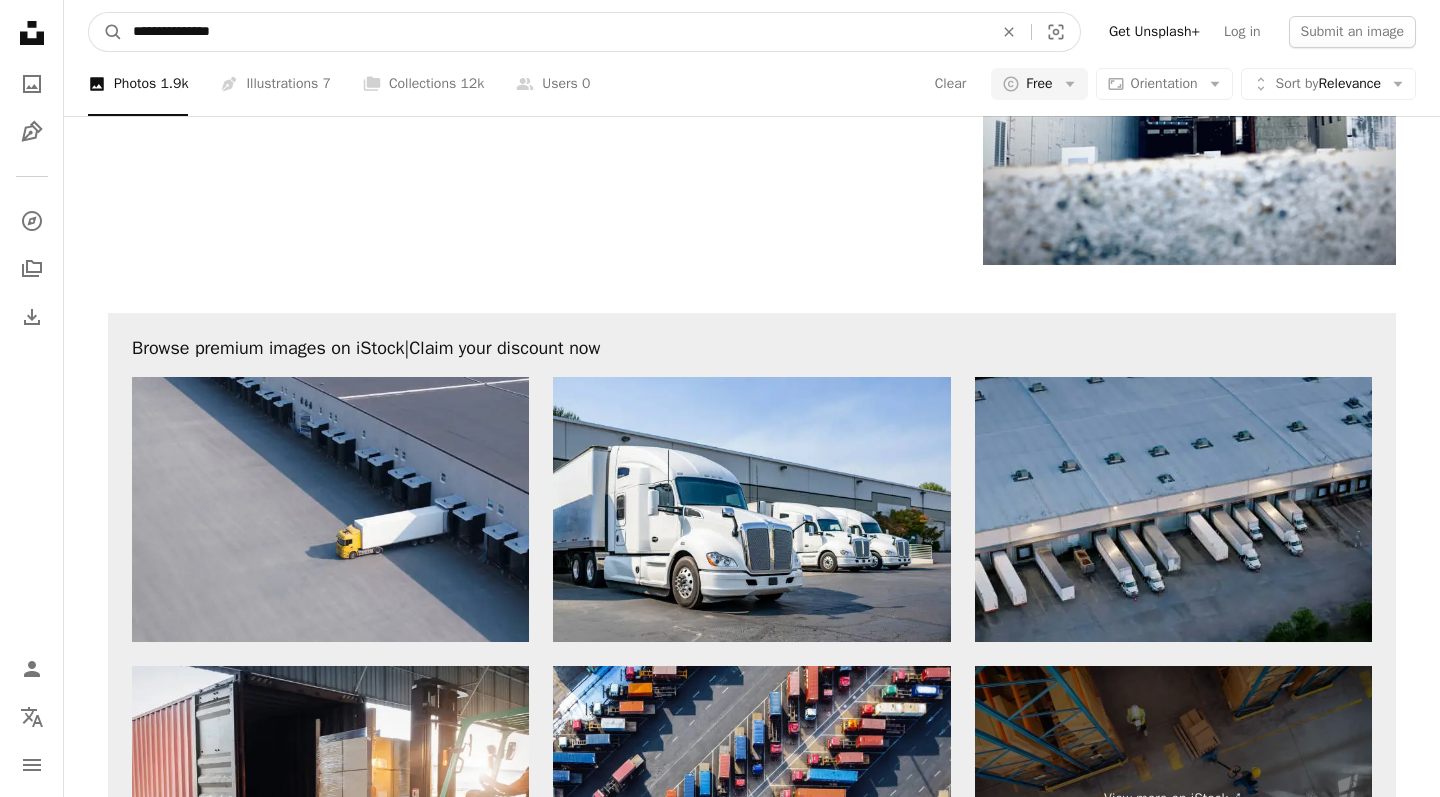 type on "**********" 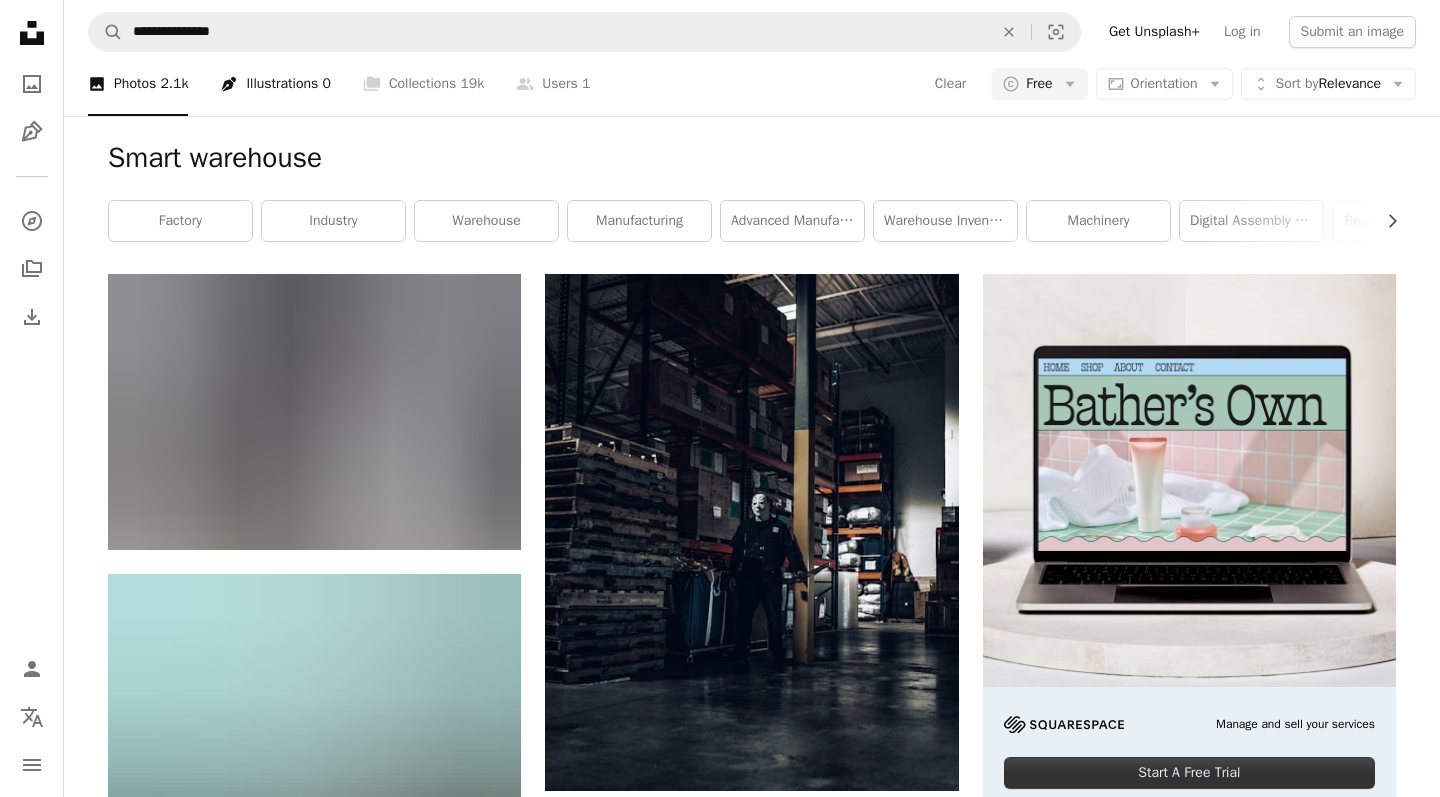 scroll, scrollTop: 0, scrollLeft: 0, axis: both 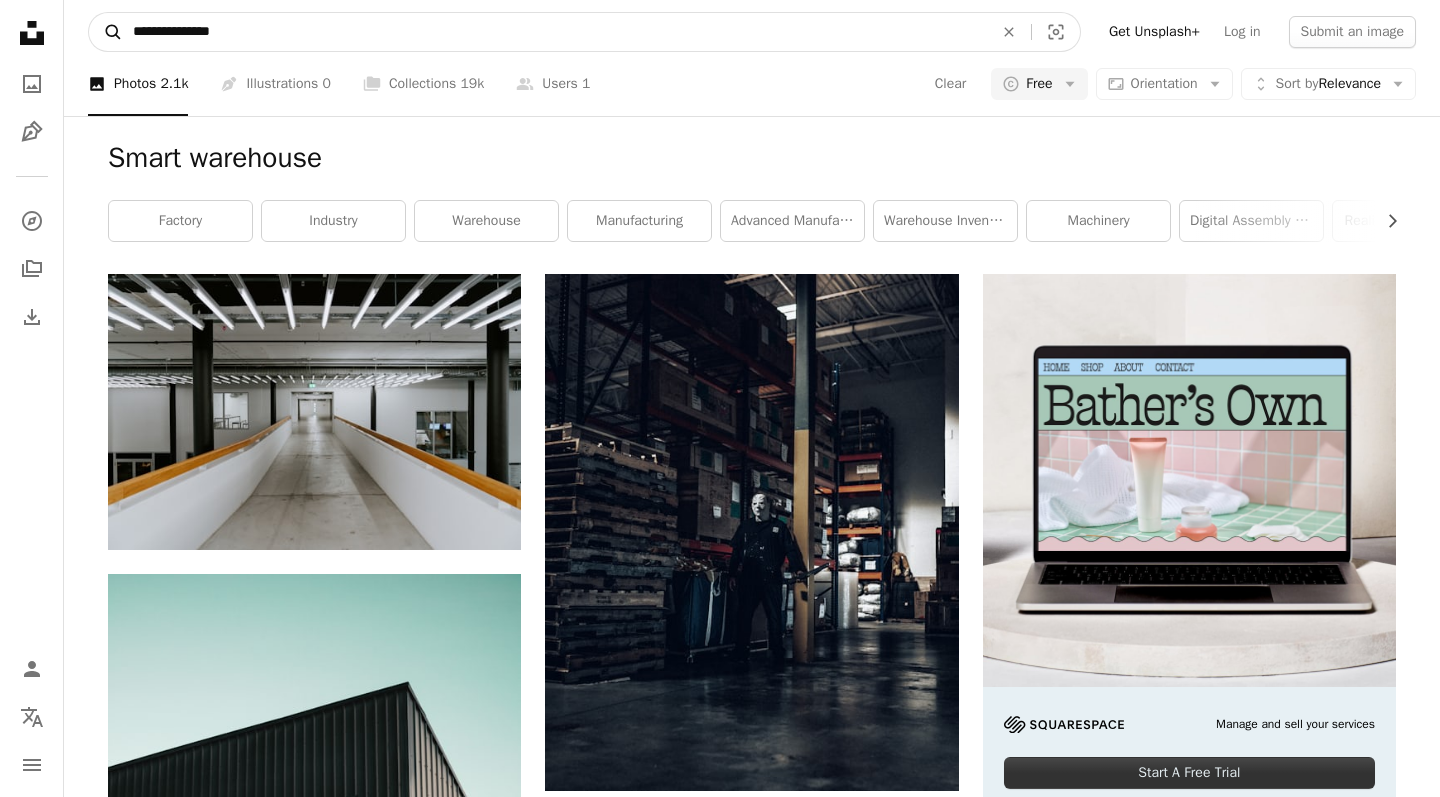 drag, startPoint x: 174, startPoint y: 29, endPoint x: 118, endPoint y: 27, distance: 56.0357 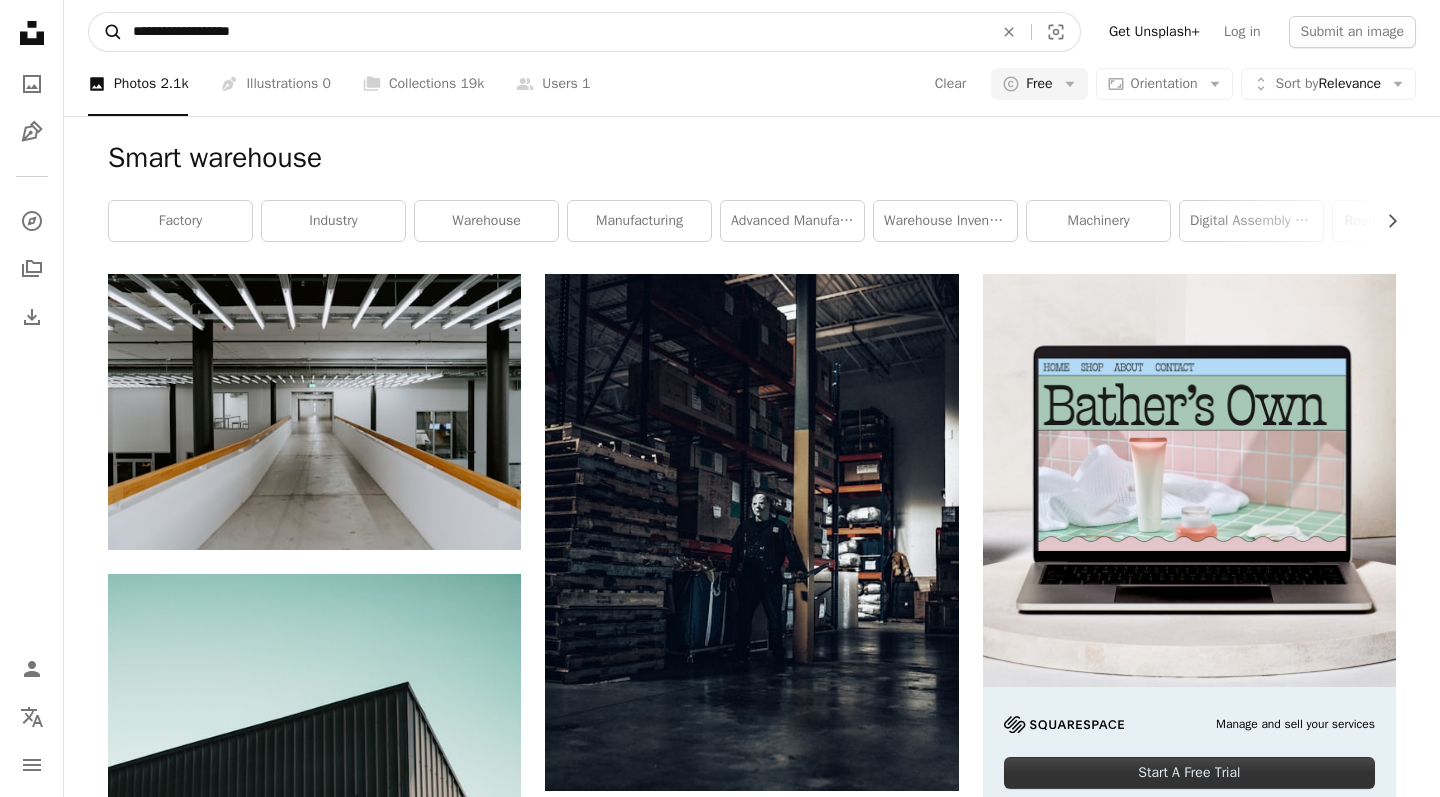 type on "**********" 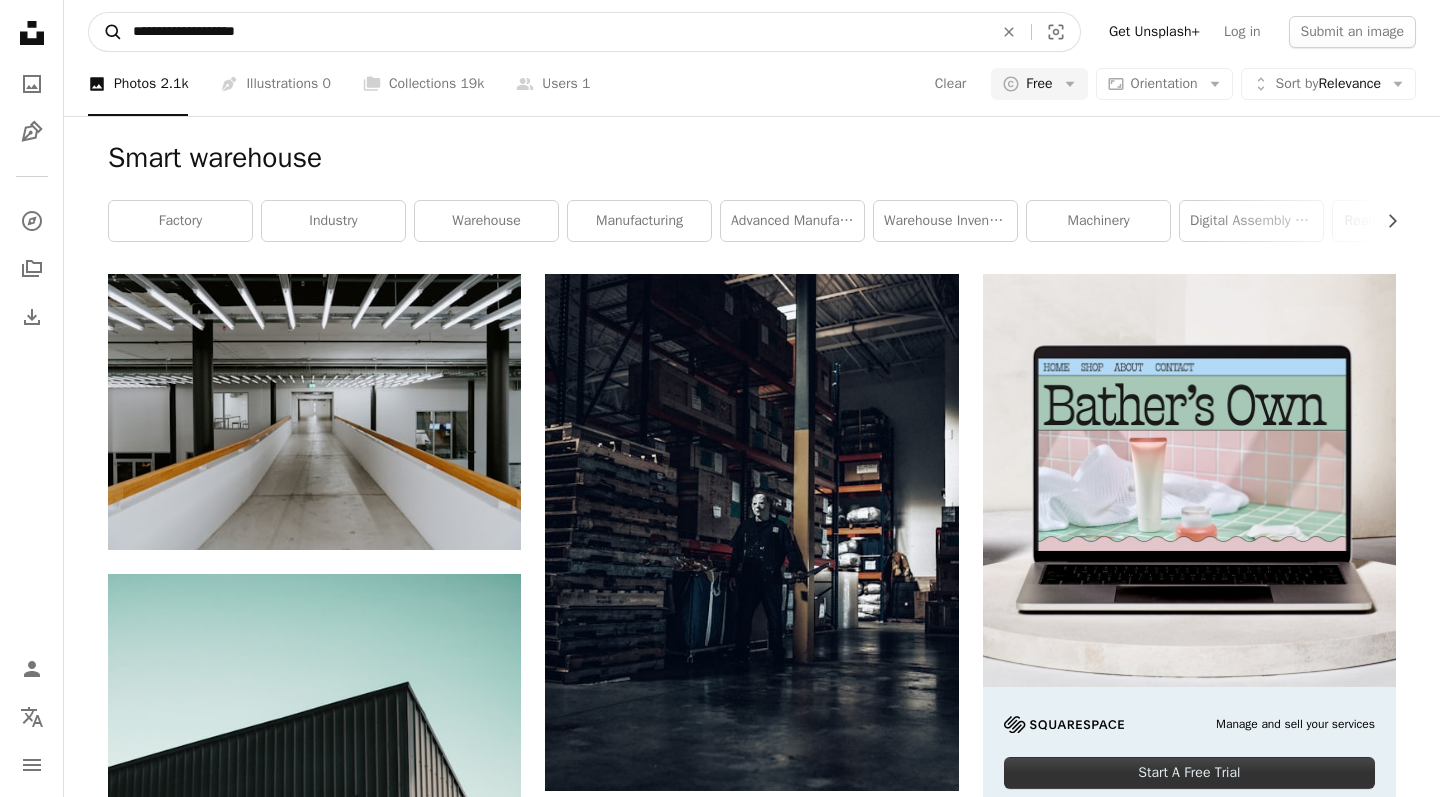 click on "A magnifying glass" at bounding box center (106, 32) 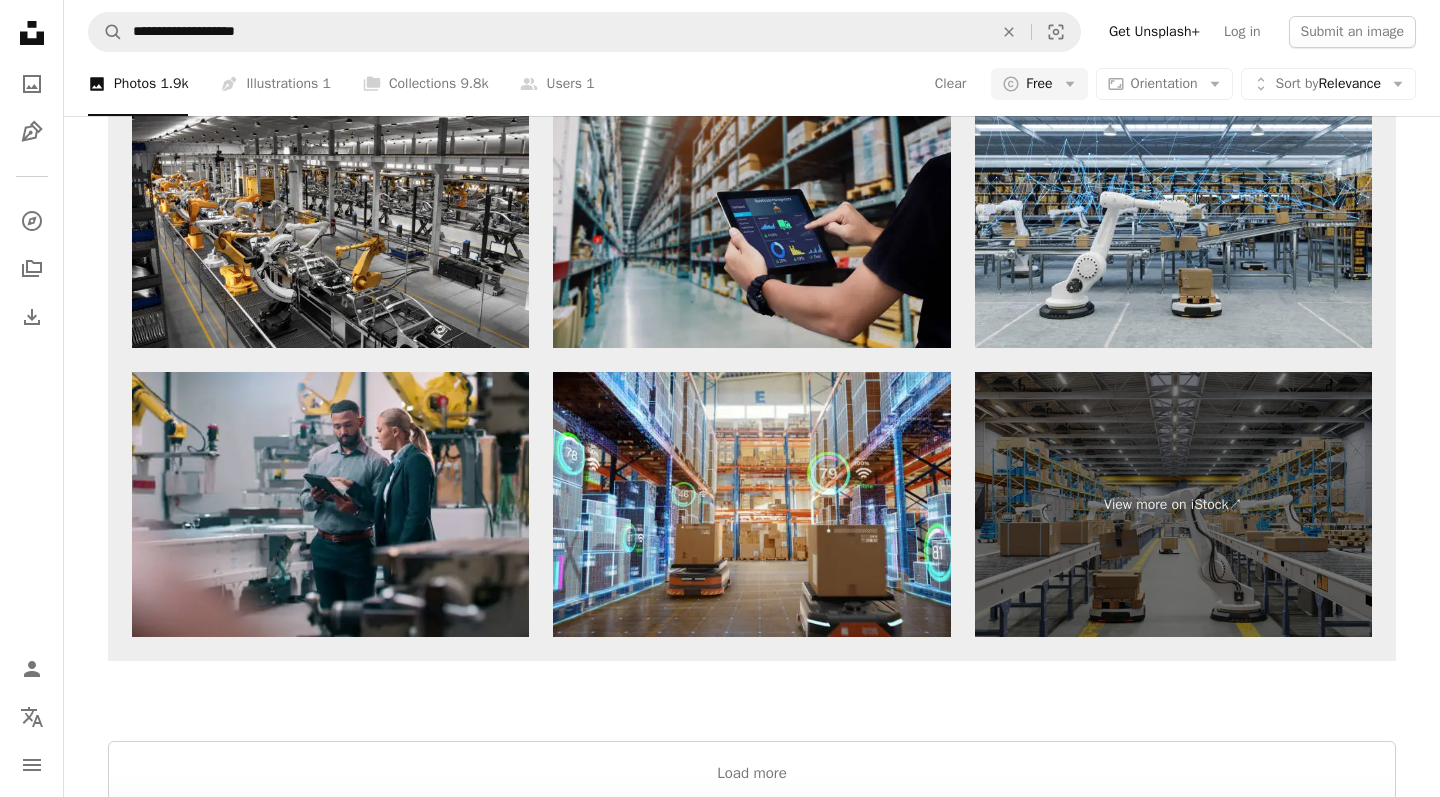 scroll, scrollTop: 3798, scrollLeft: 0, axis: vertical 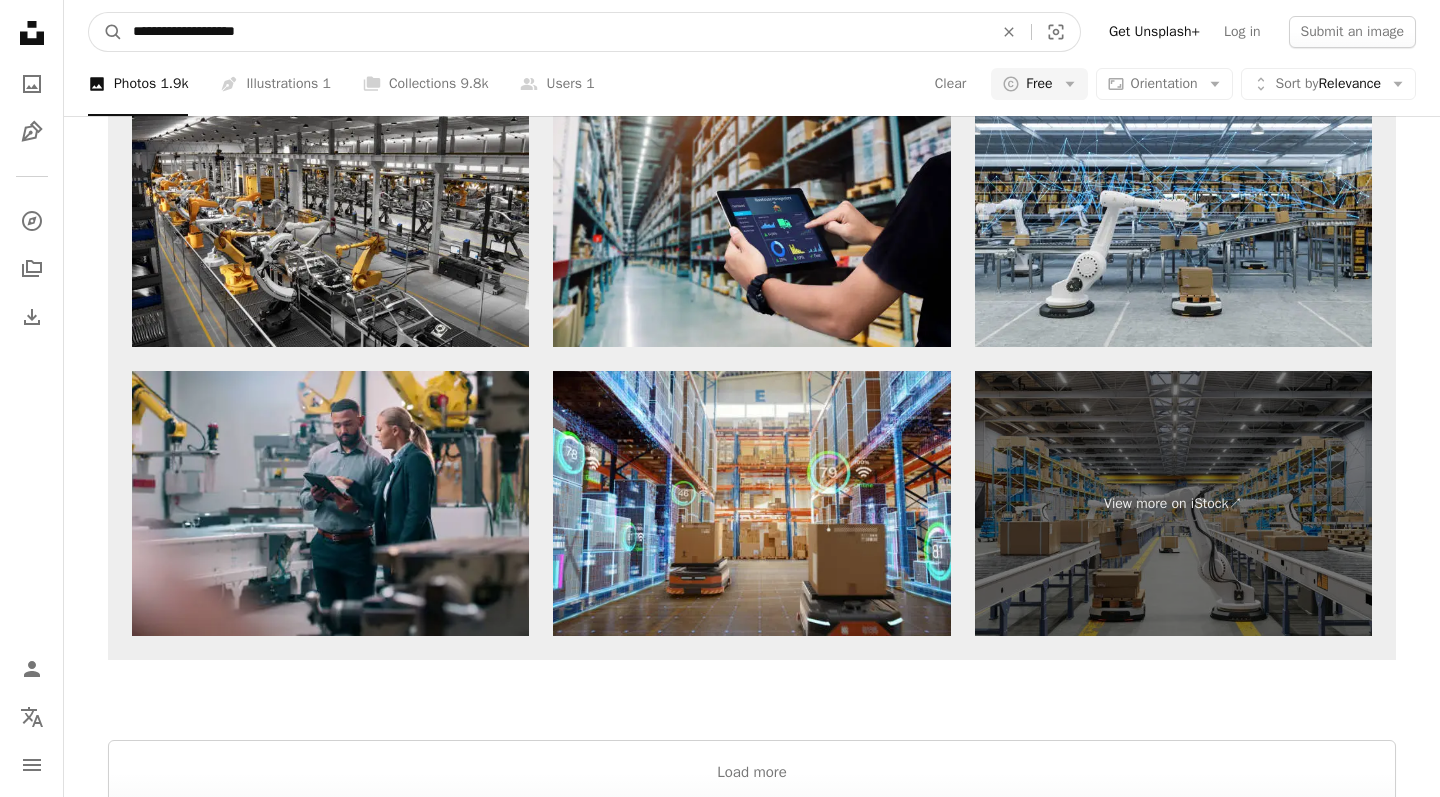 click on "**********" at bounding box center [555, 32] 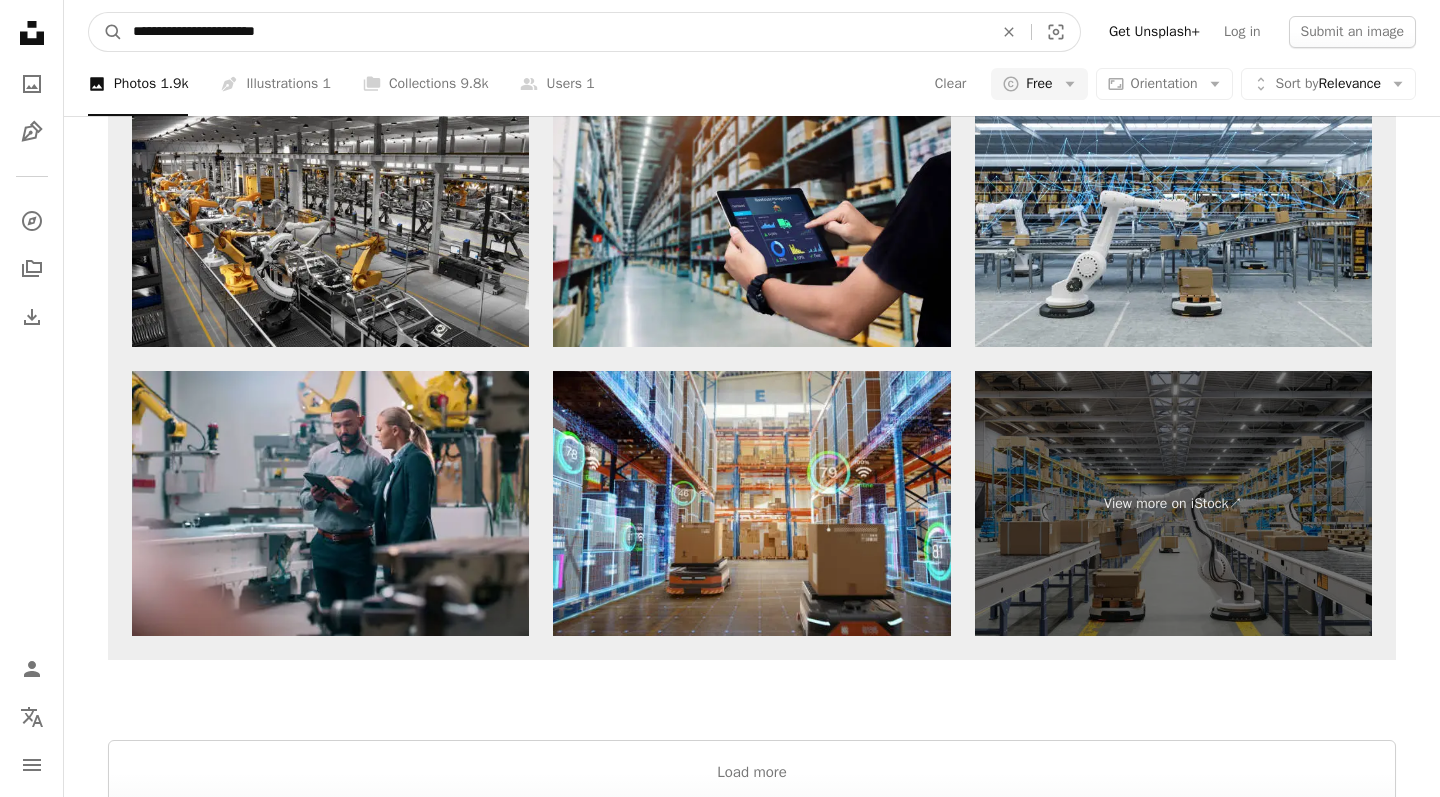 type on "**********" 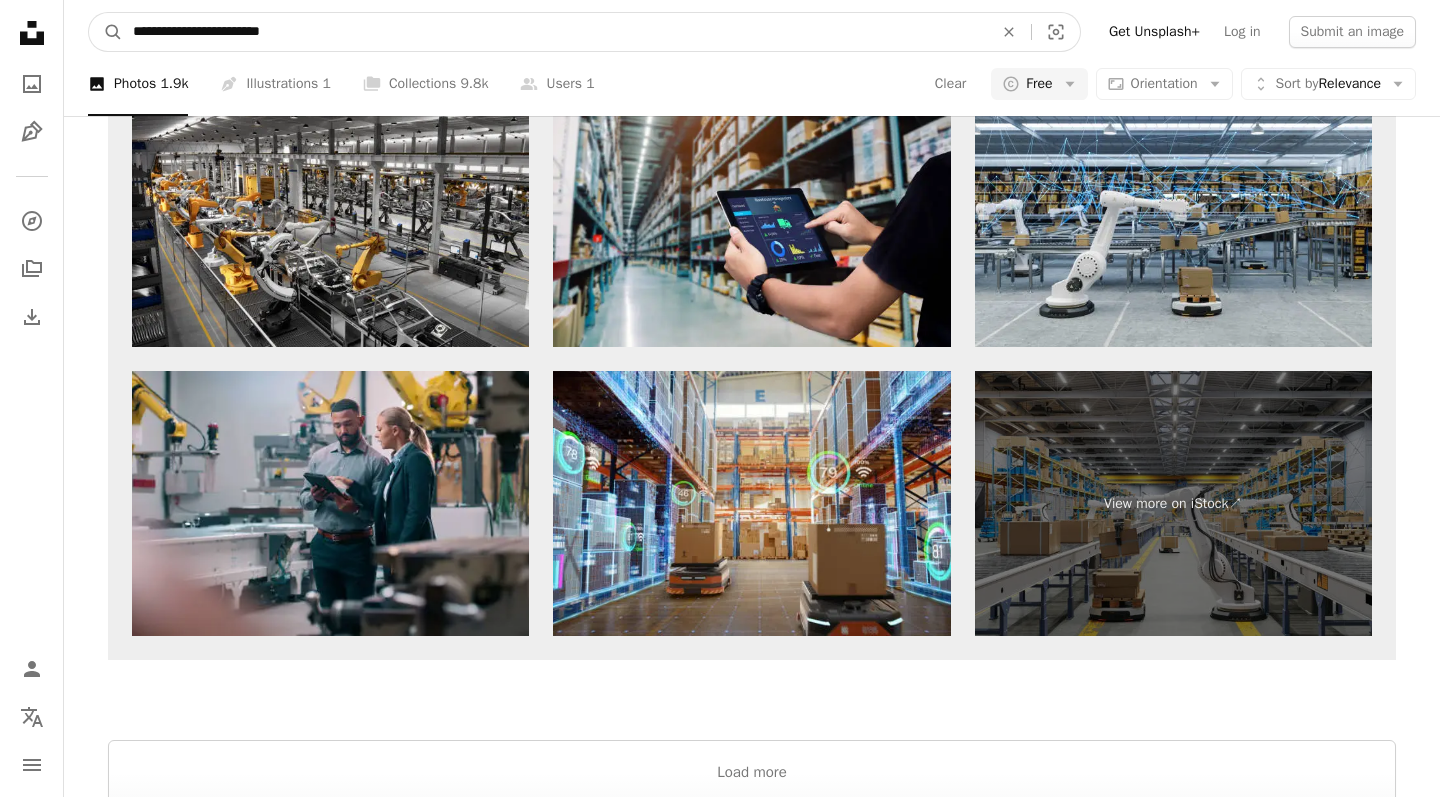 click on "A magnifying glass" at bounding box center [106, 32] 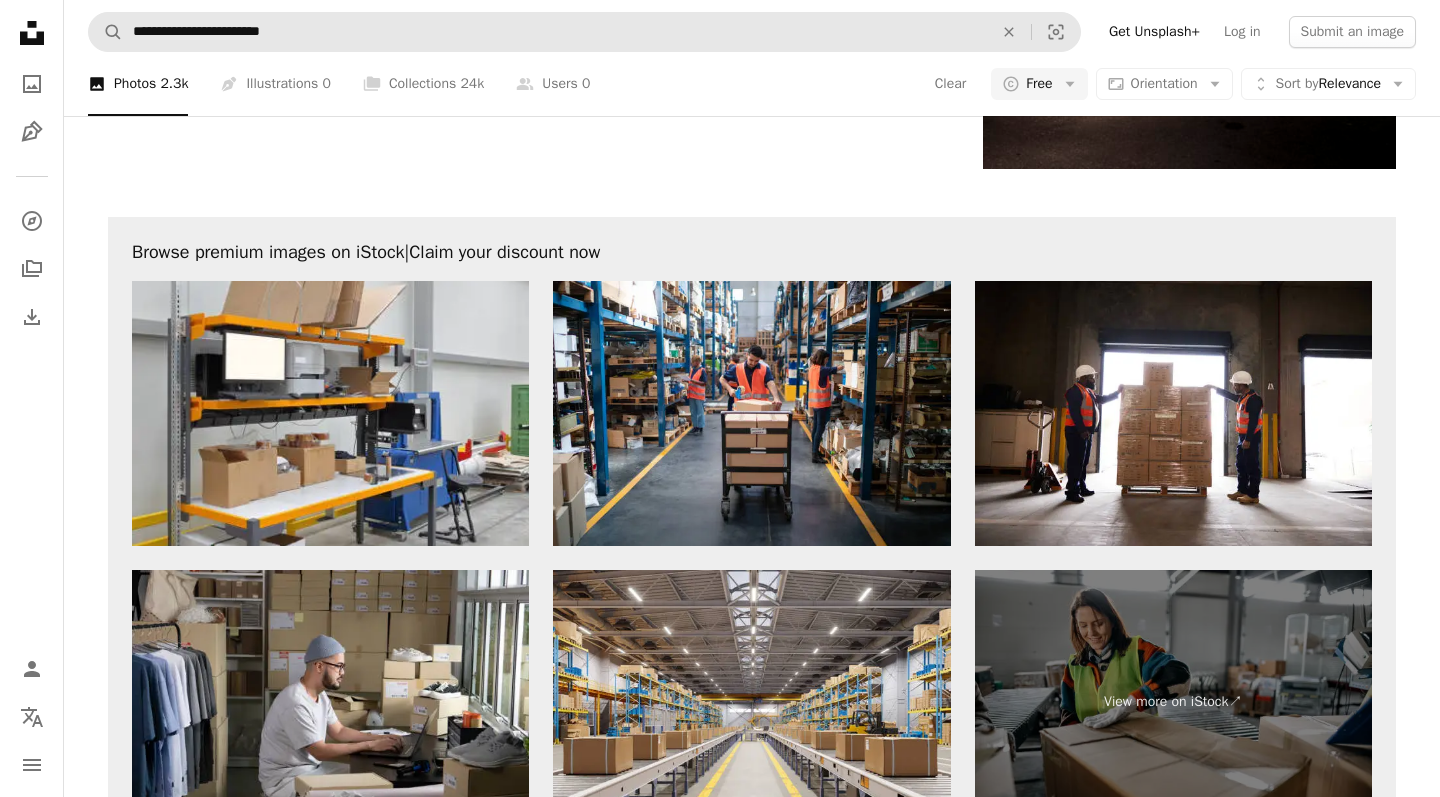 scroll, scrollTop: 3995, scrollLeft: 0, axis: vertical 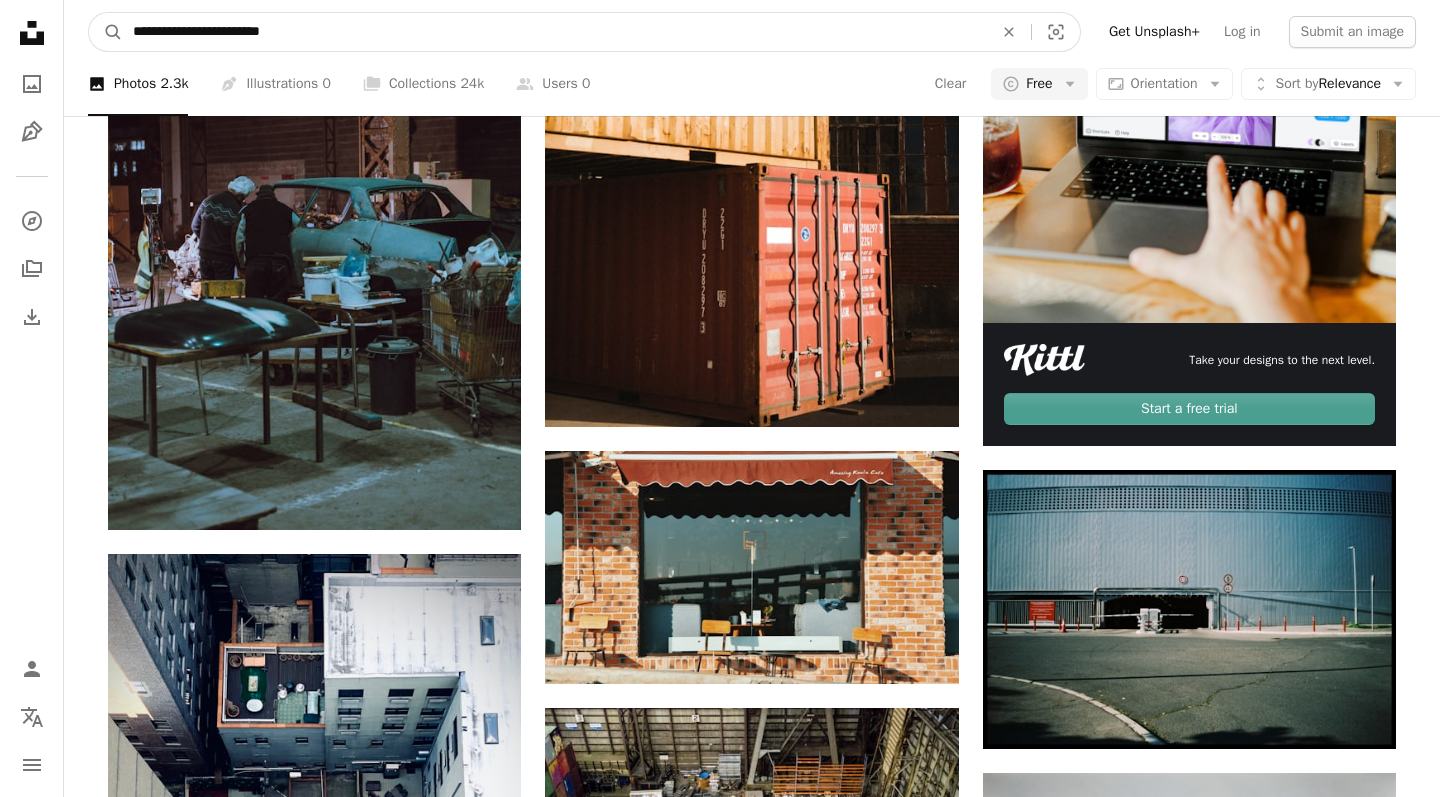 click on "**********" at bounding box center [555, 32] 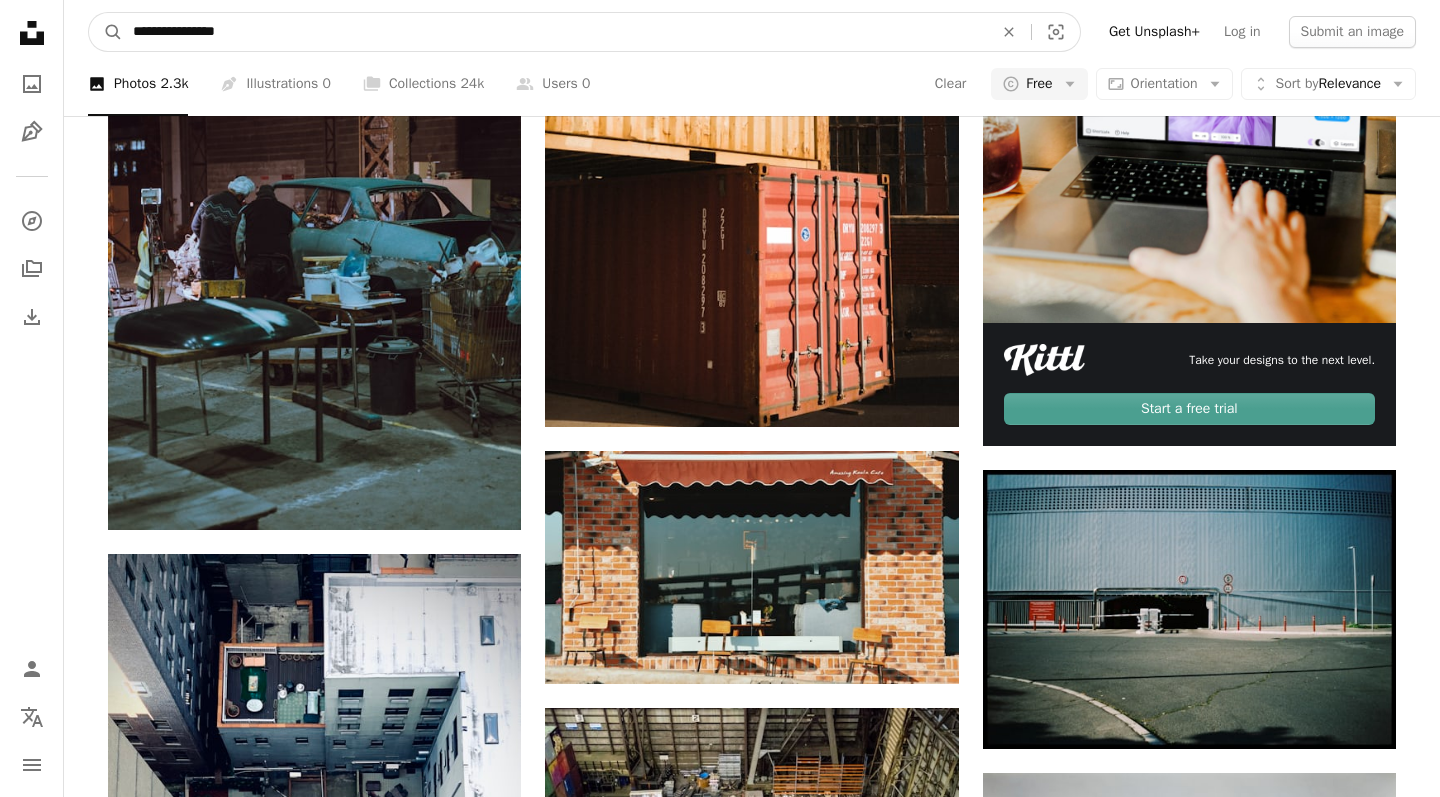 type on "**********" 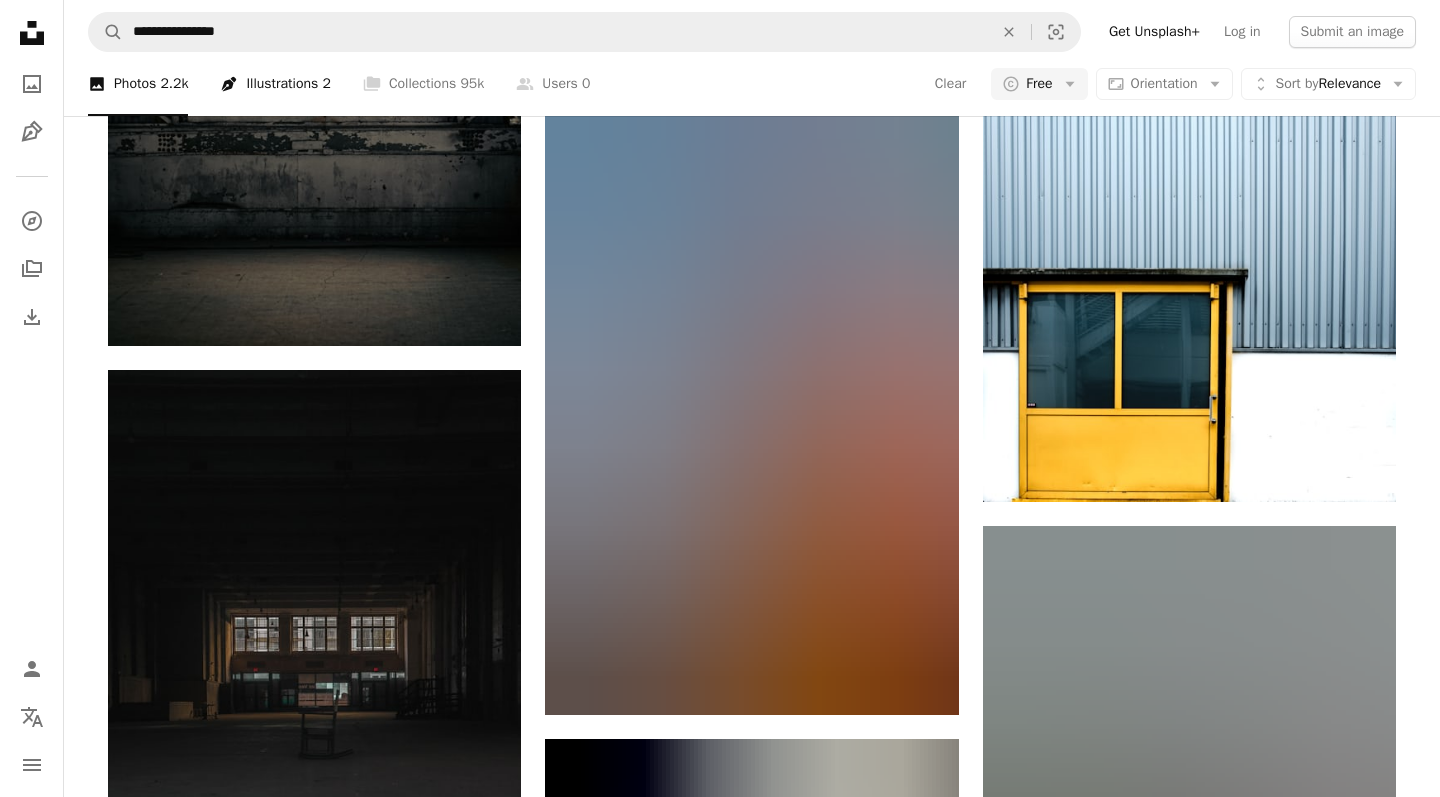 scroll, scrollTop: 1427, scrollLeft: 0, axis: vertical 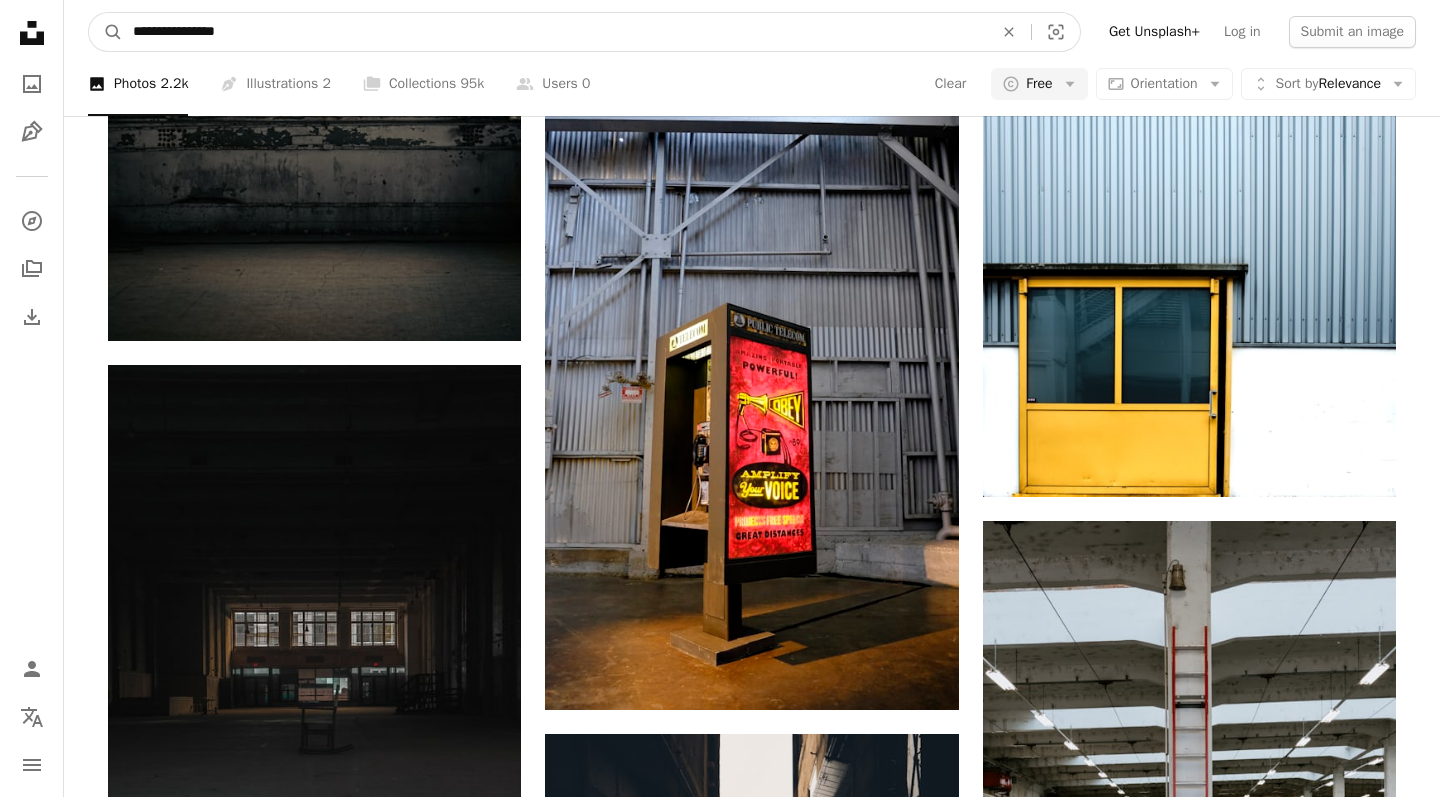 click on "**********" at bounding box center [555, 32] 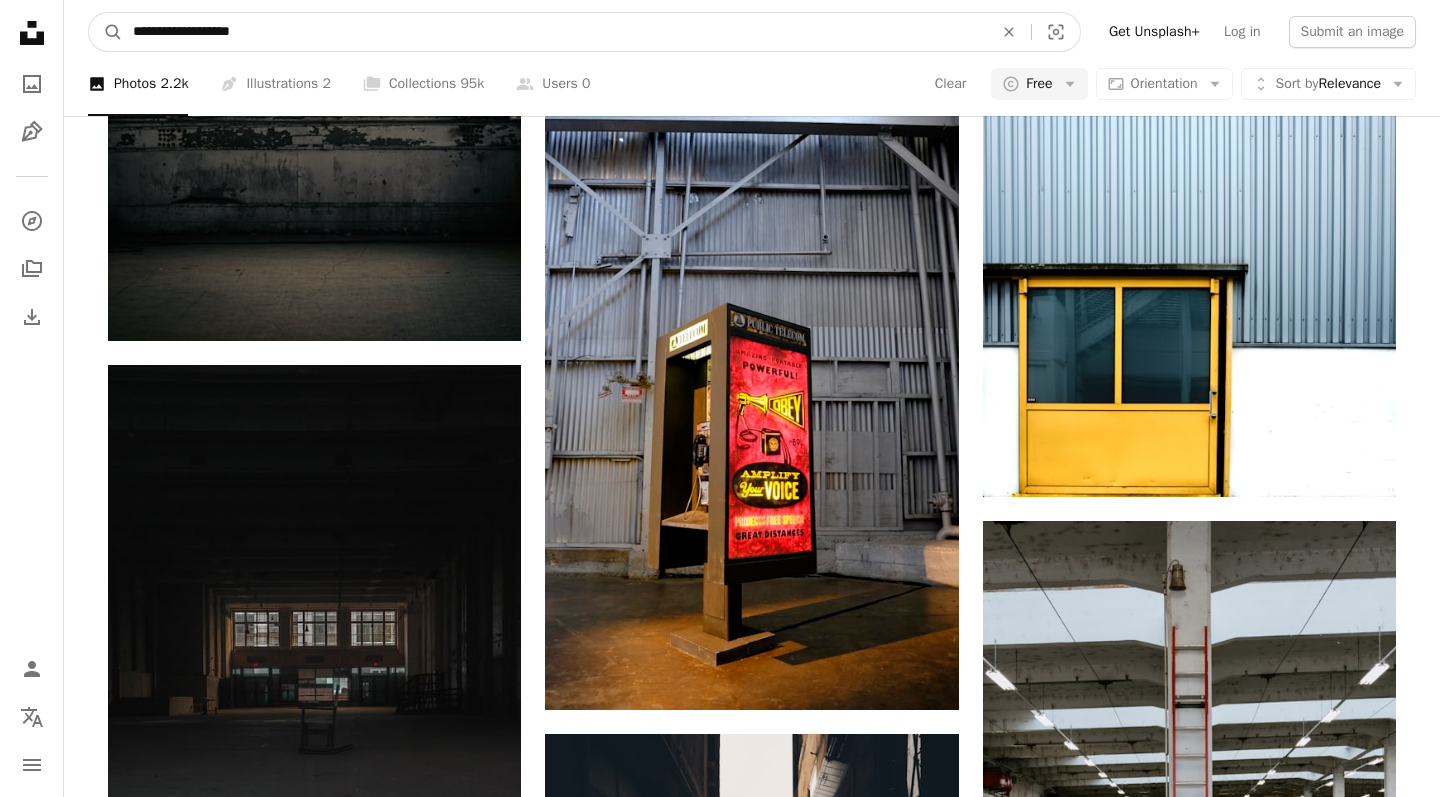 type on "**********" 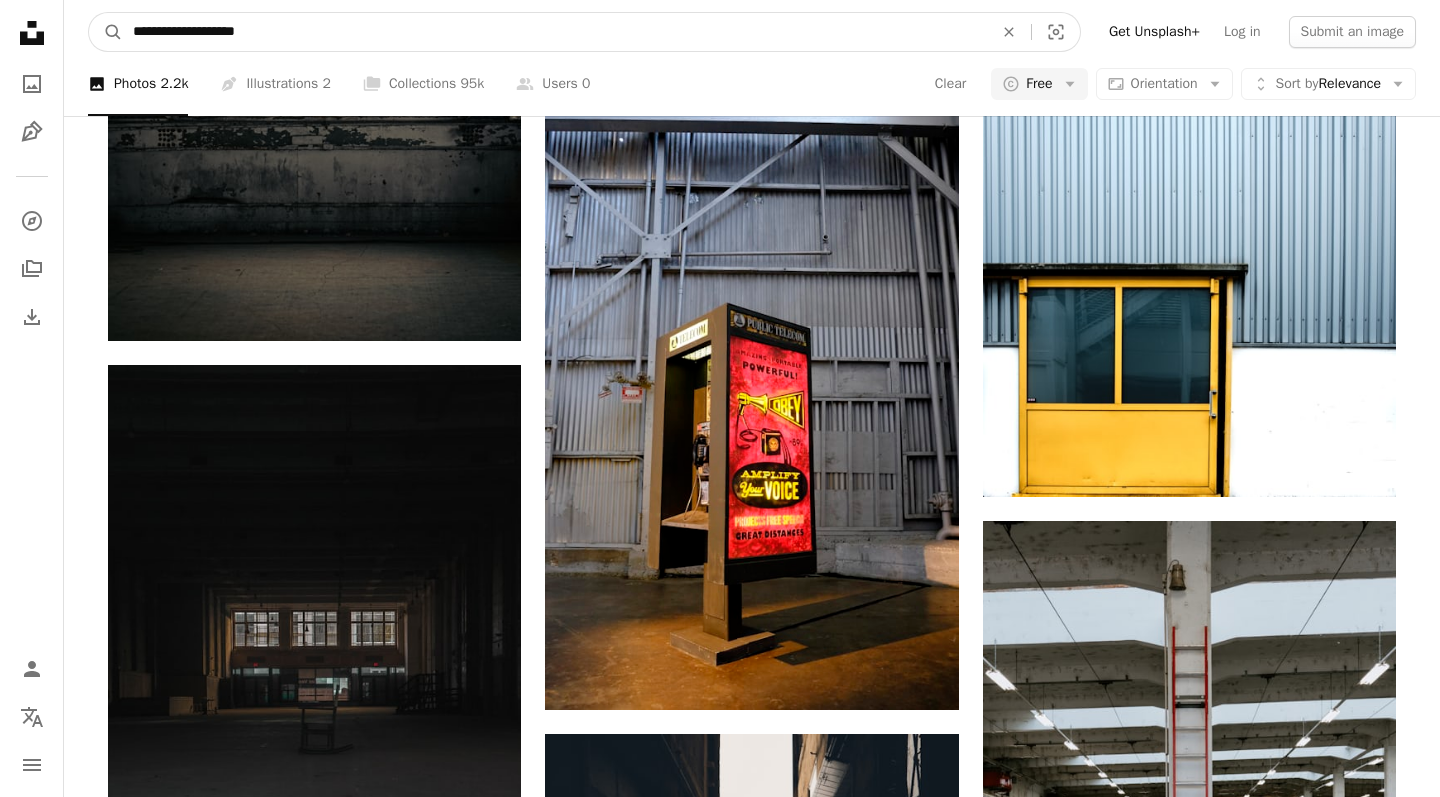 click on "A magnifying glass" at bounding box center [106, 32] 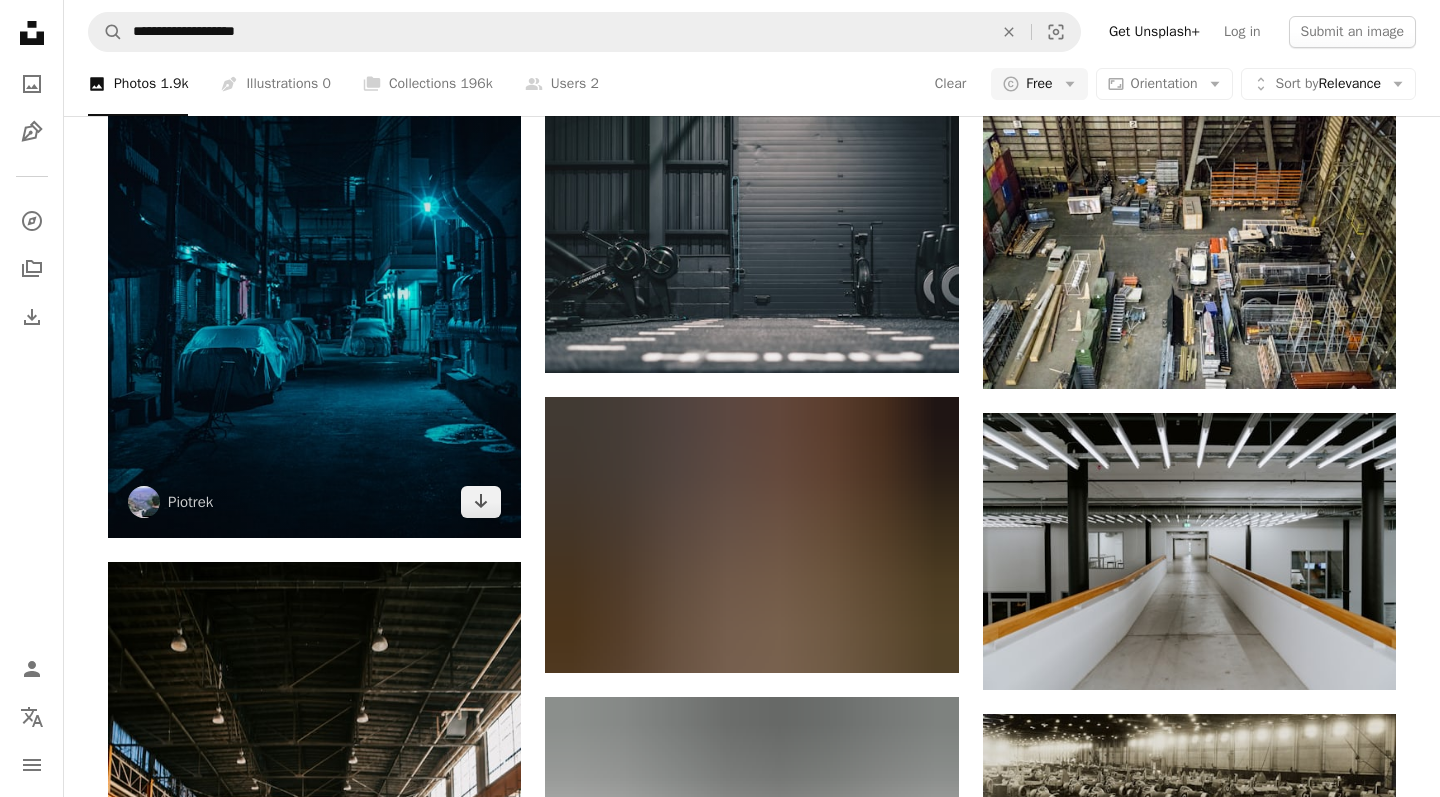 scroll, scrollTop: 1969, scrollLeft: 0, axis: vertical 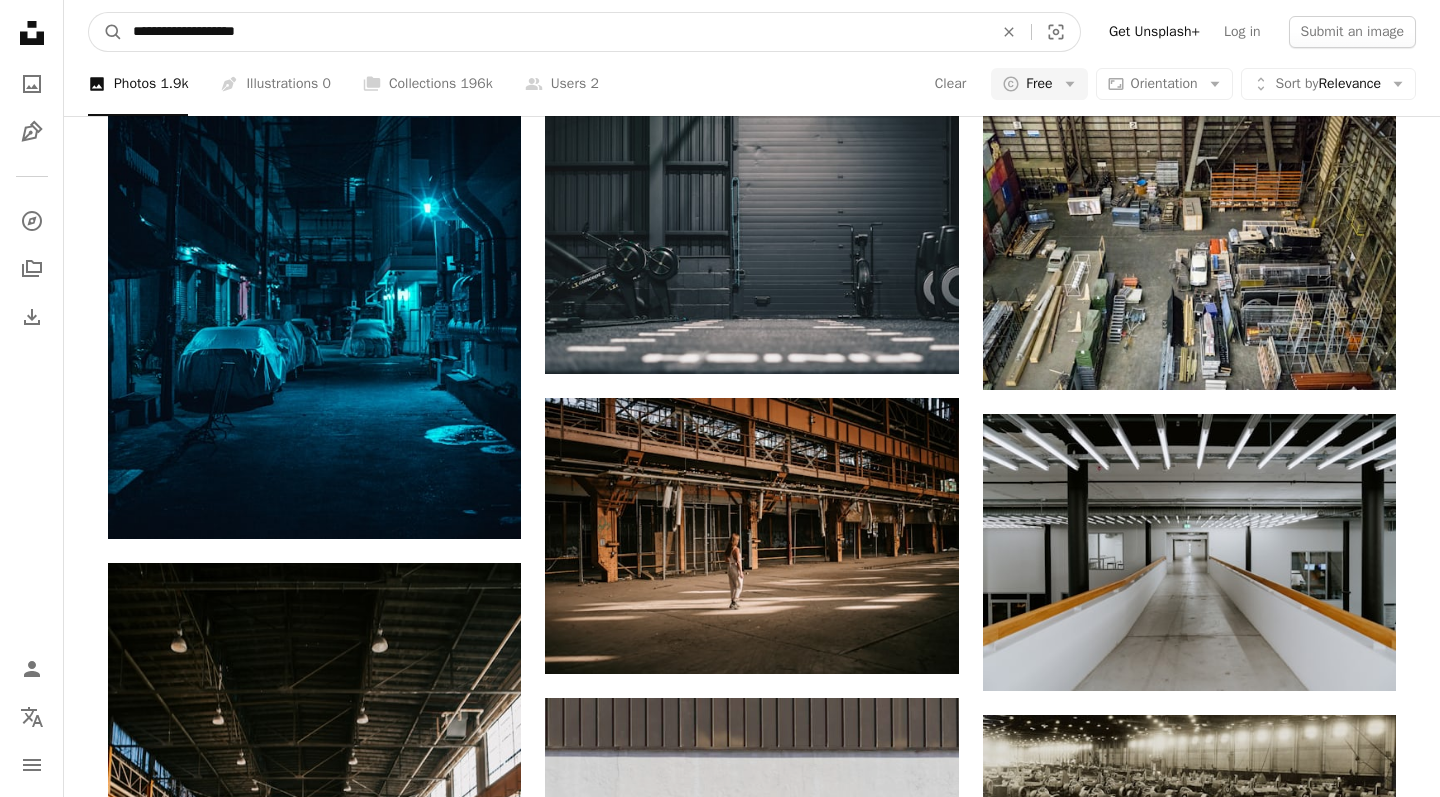 click on "**********" at bounding box center (555, 32) 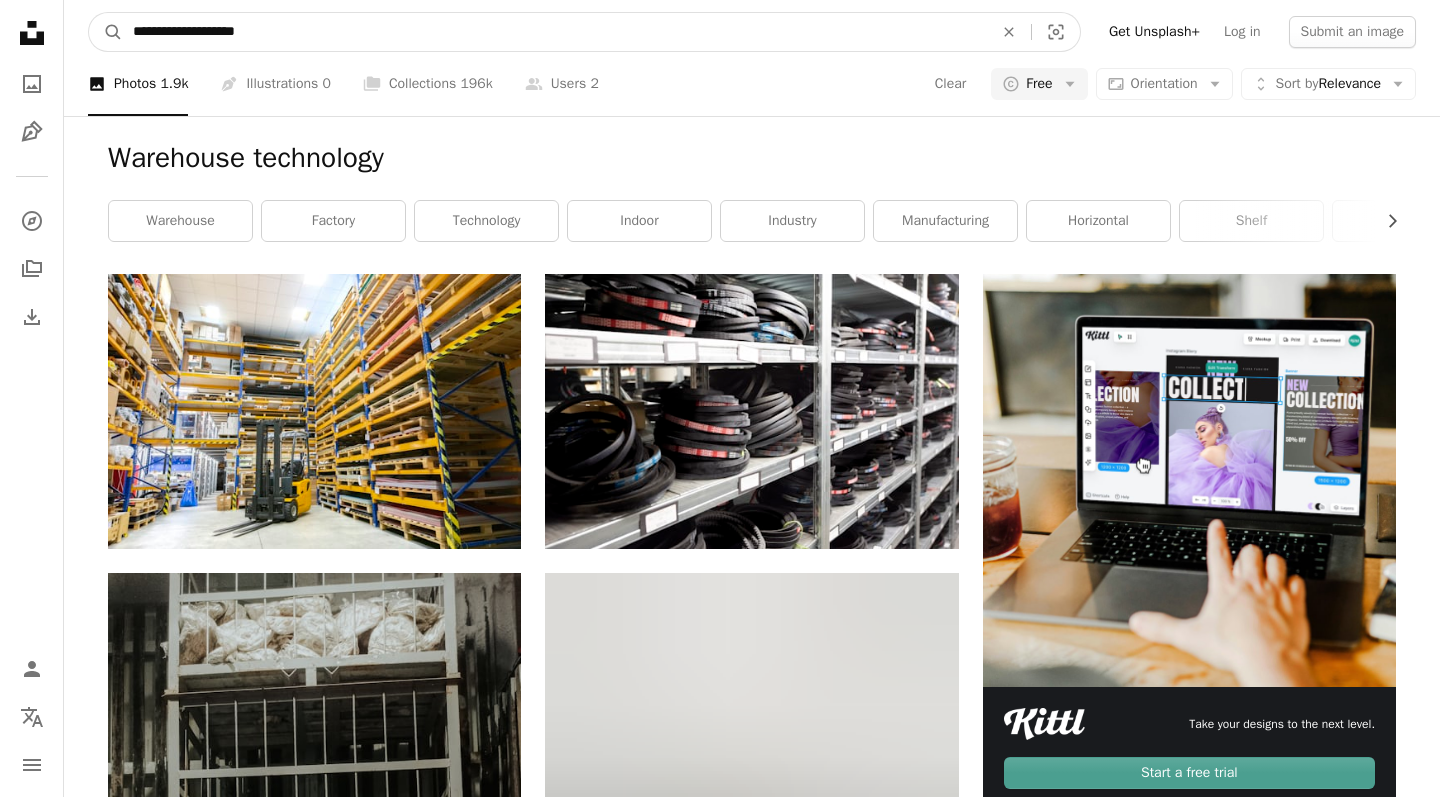 scroll, scrollTop: 0, scrollLeft: 0, axis: both 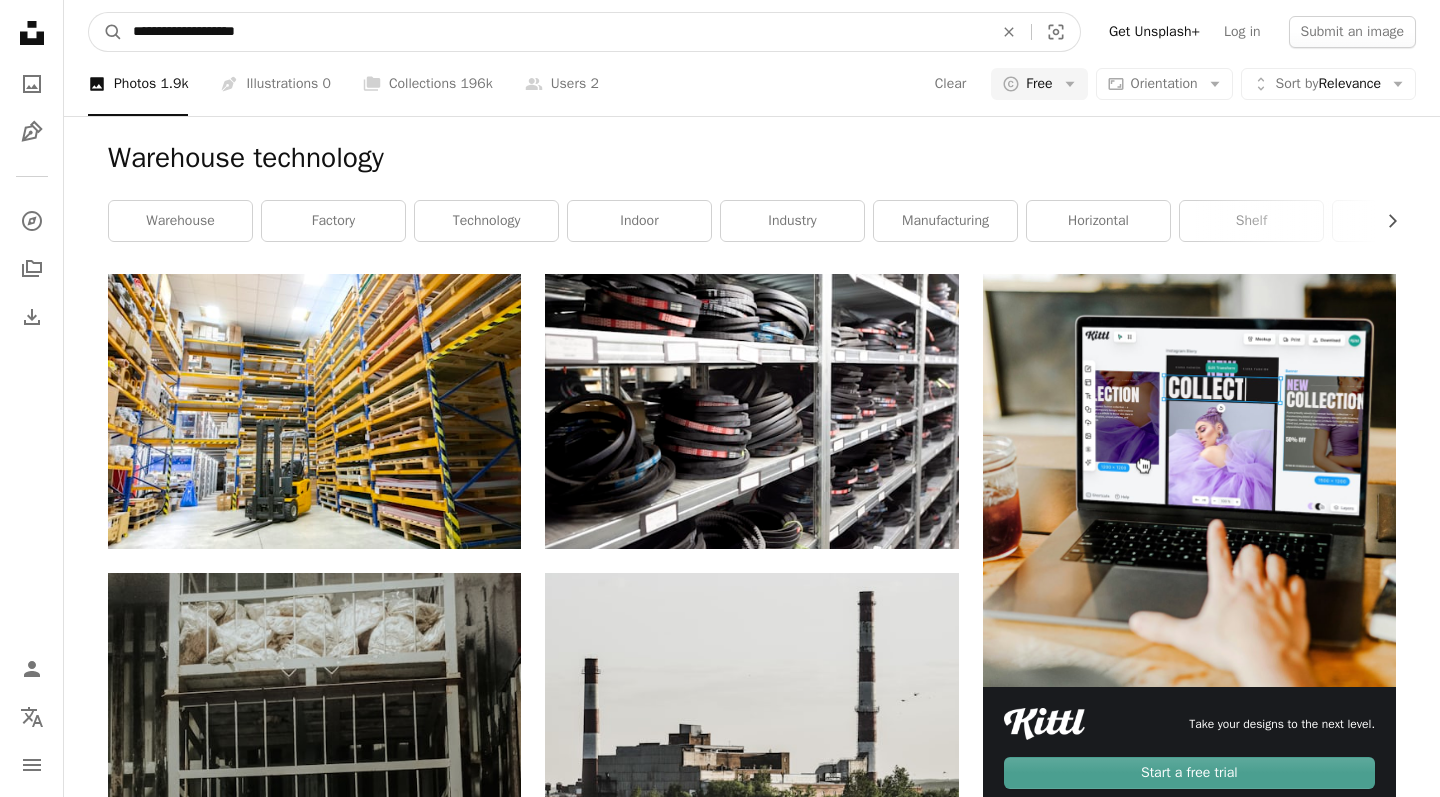 click on "**********" at bounding box center (555, 32) 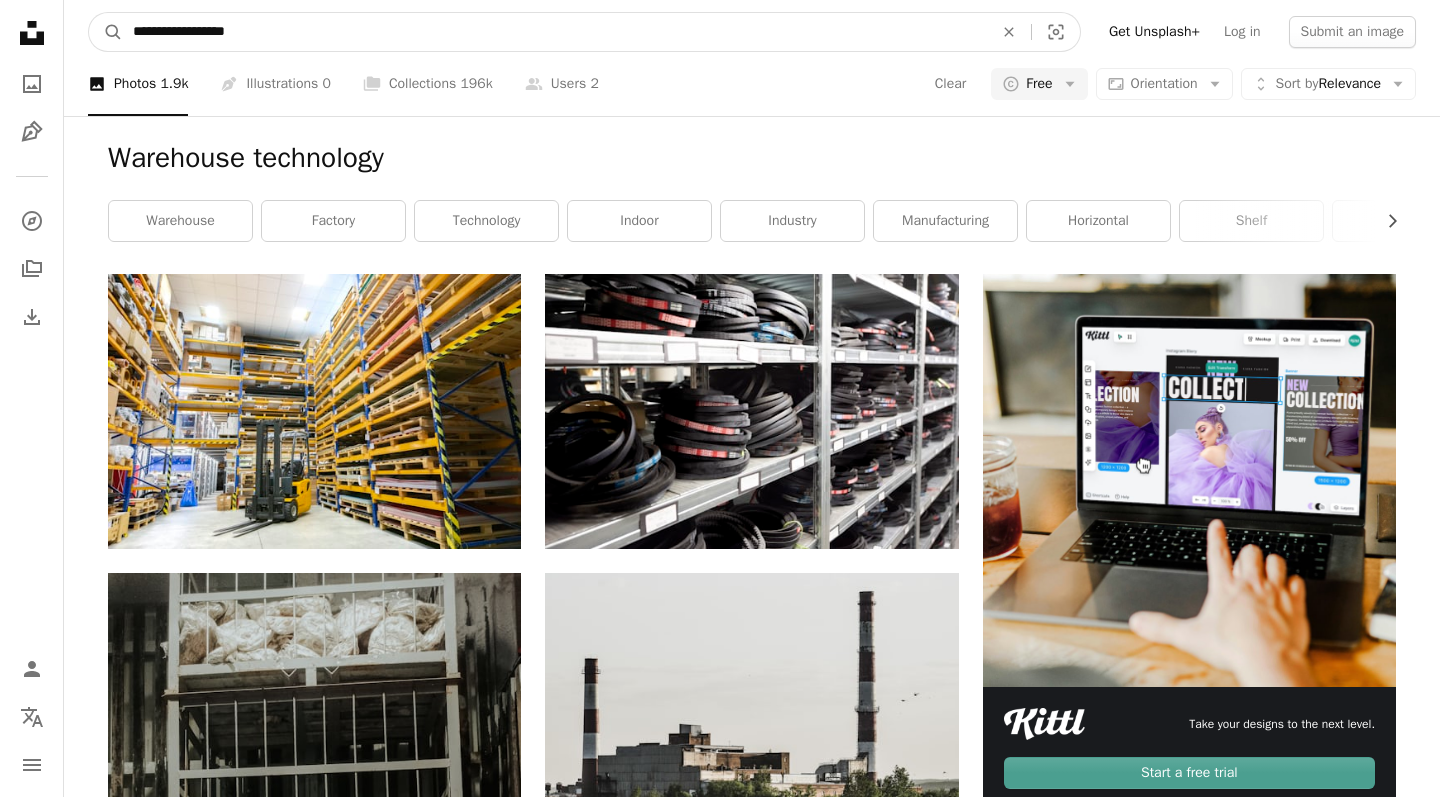 type on "**********" 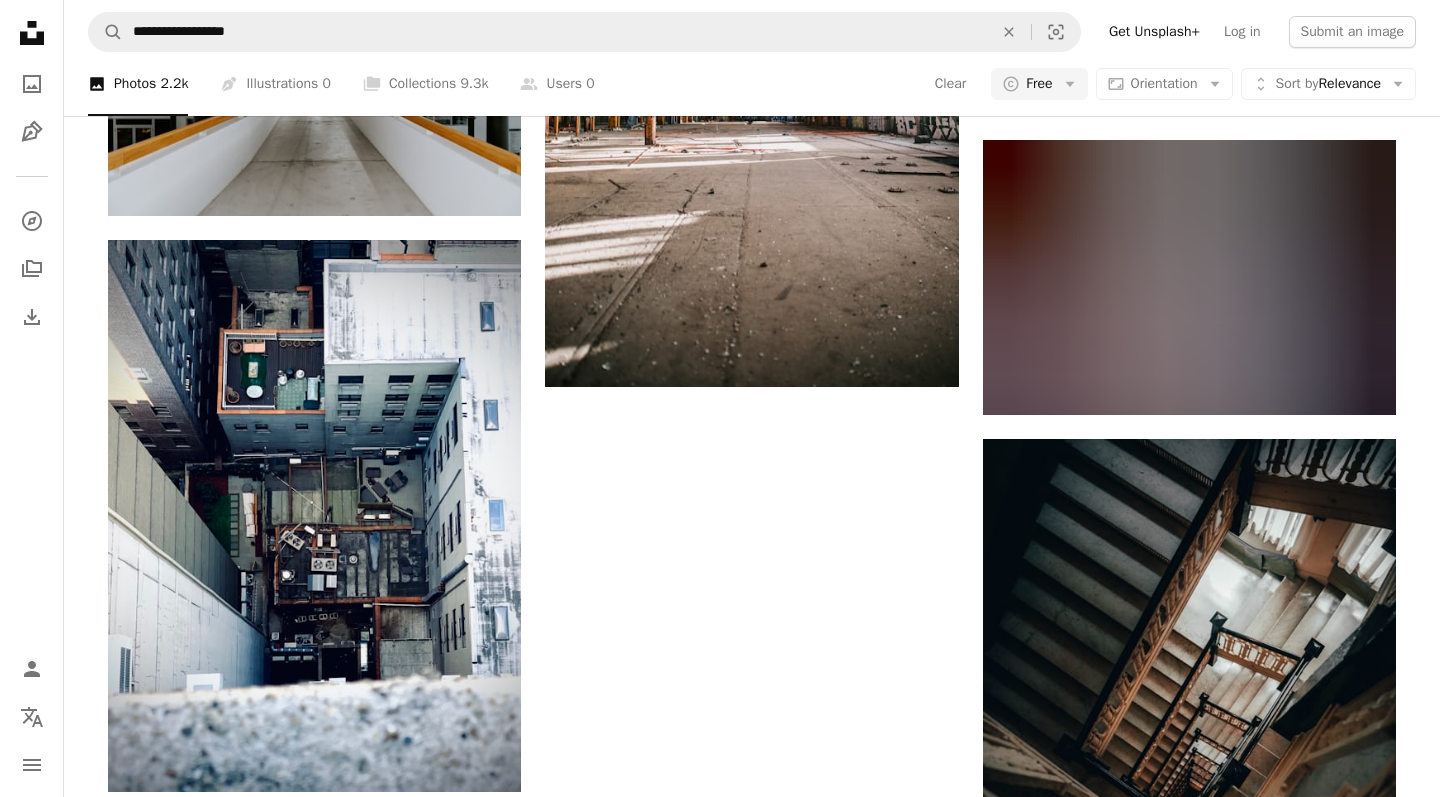 scroll, scrollTop: 3060, scrollLeft: 0, axis: vertical 